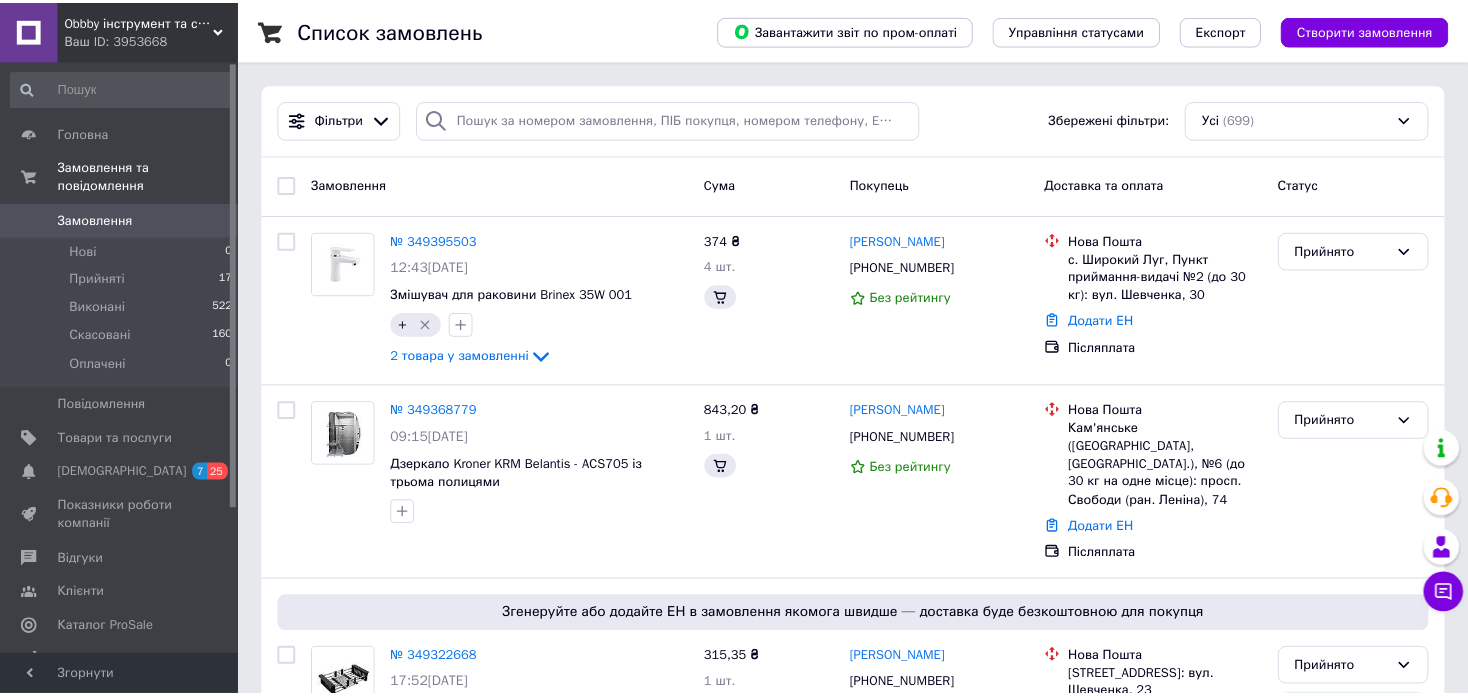 scroll, scrollTop: 100, scrollLeft: 0, axis: vertical 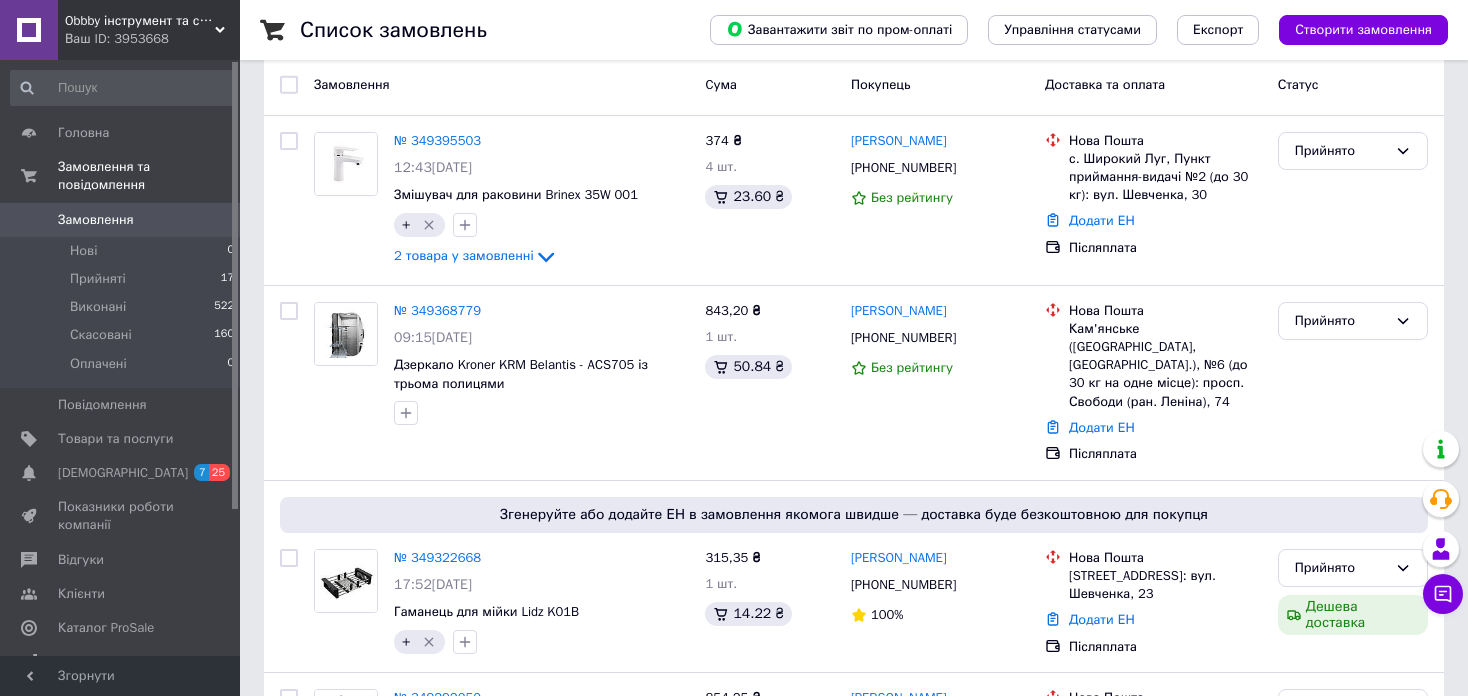 click on "Замовлення" at bounding box center (121, 220) 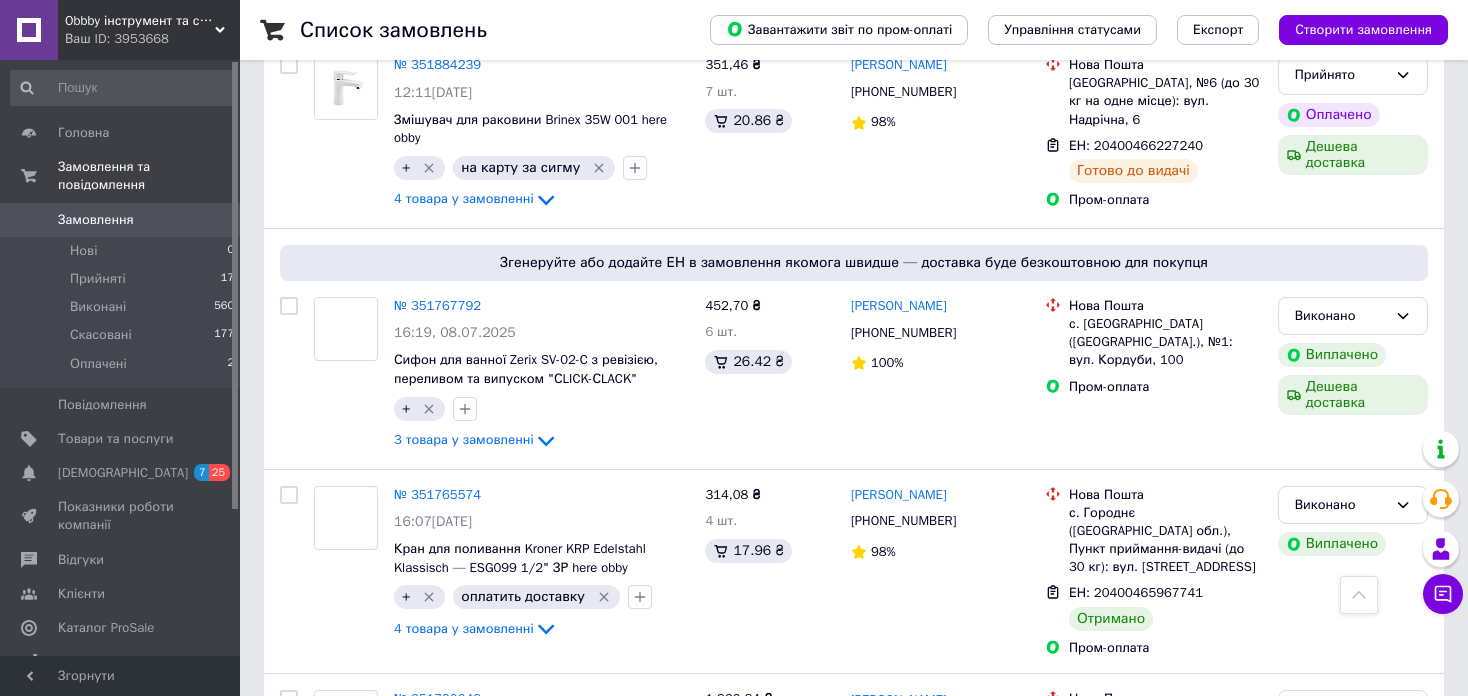 scroll, scrollTop: 2400, scrollLeft: 0, axis: vertical 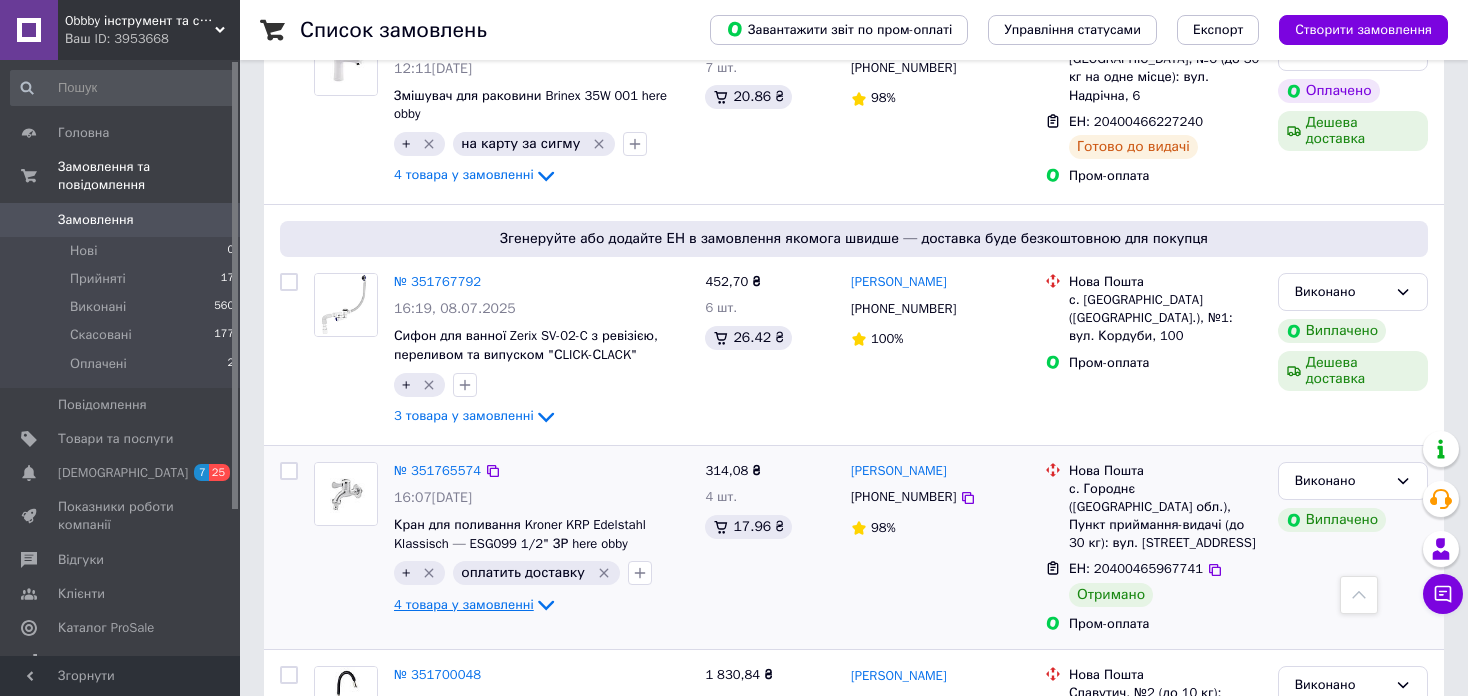click 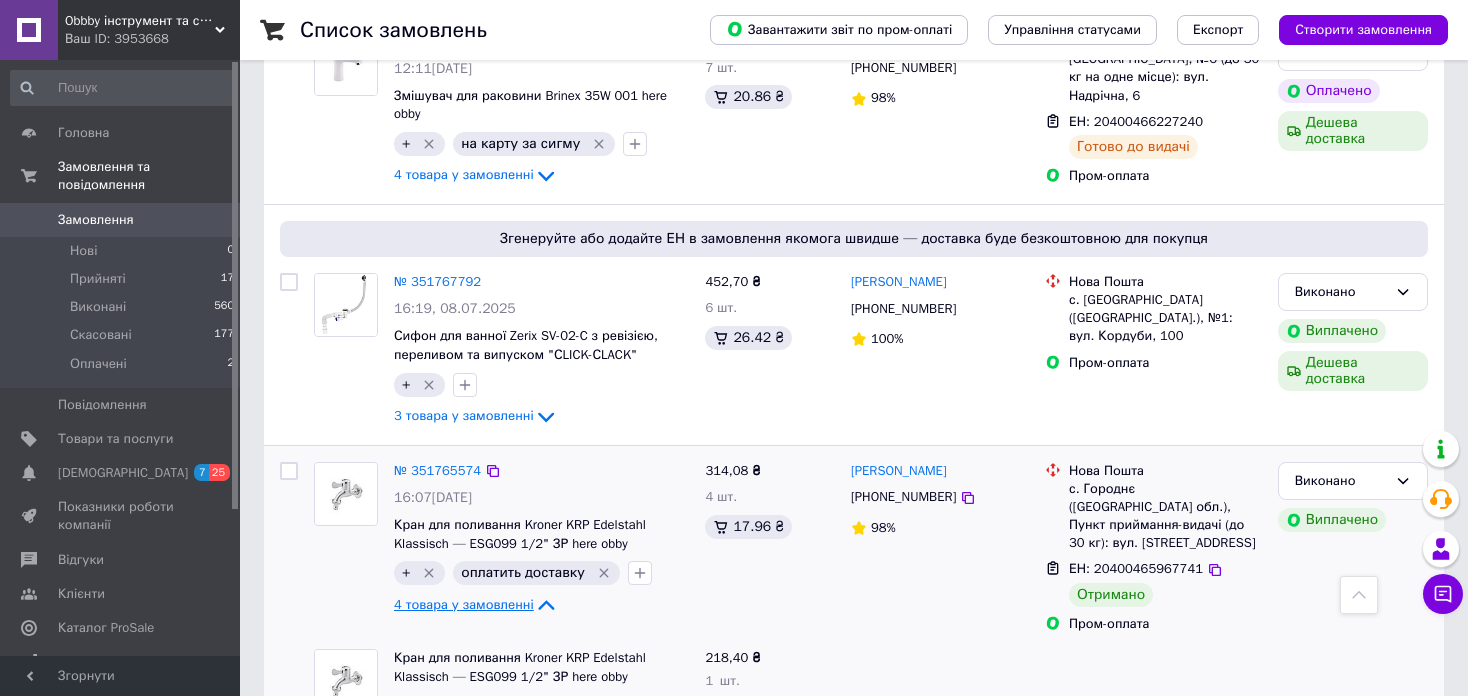 click 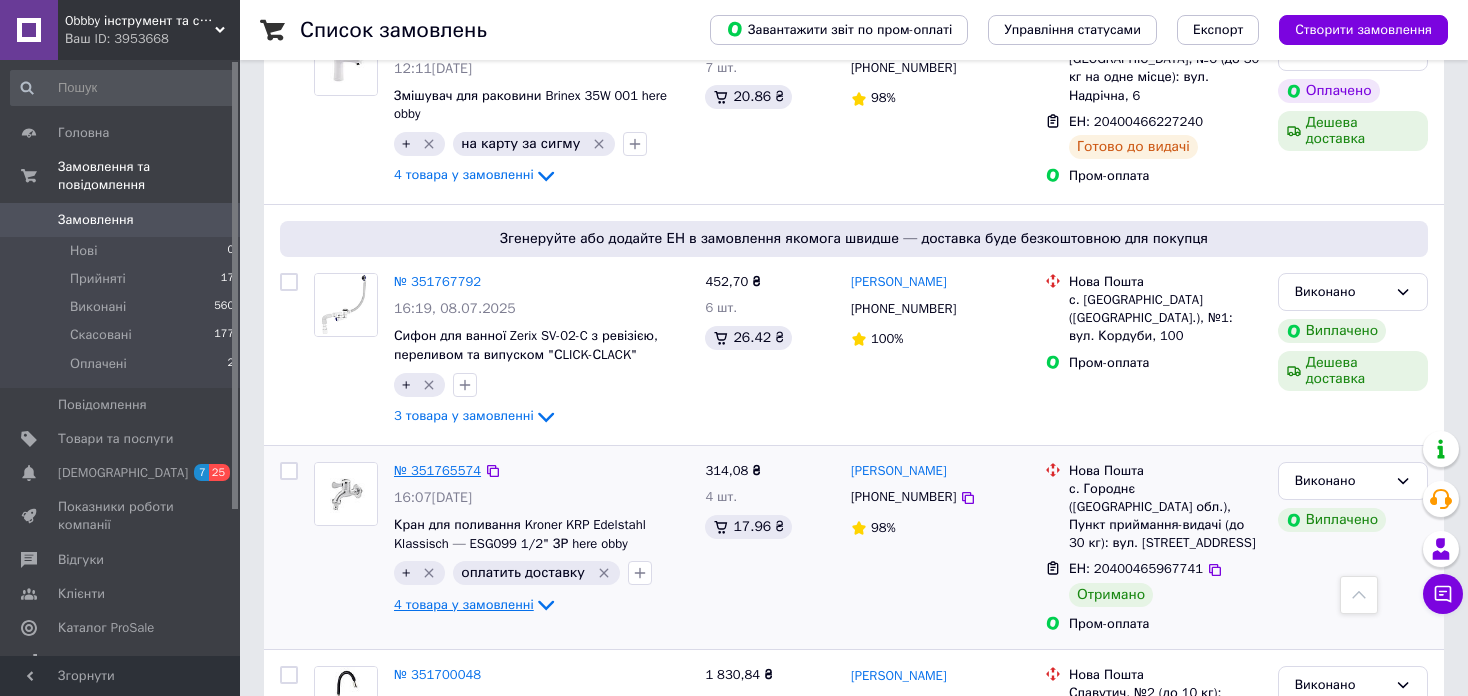 click on "№ 351765574" at bounding box center [437, 470] 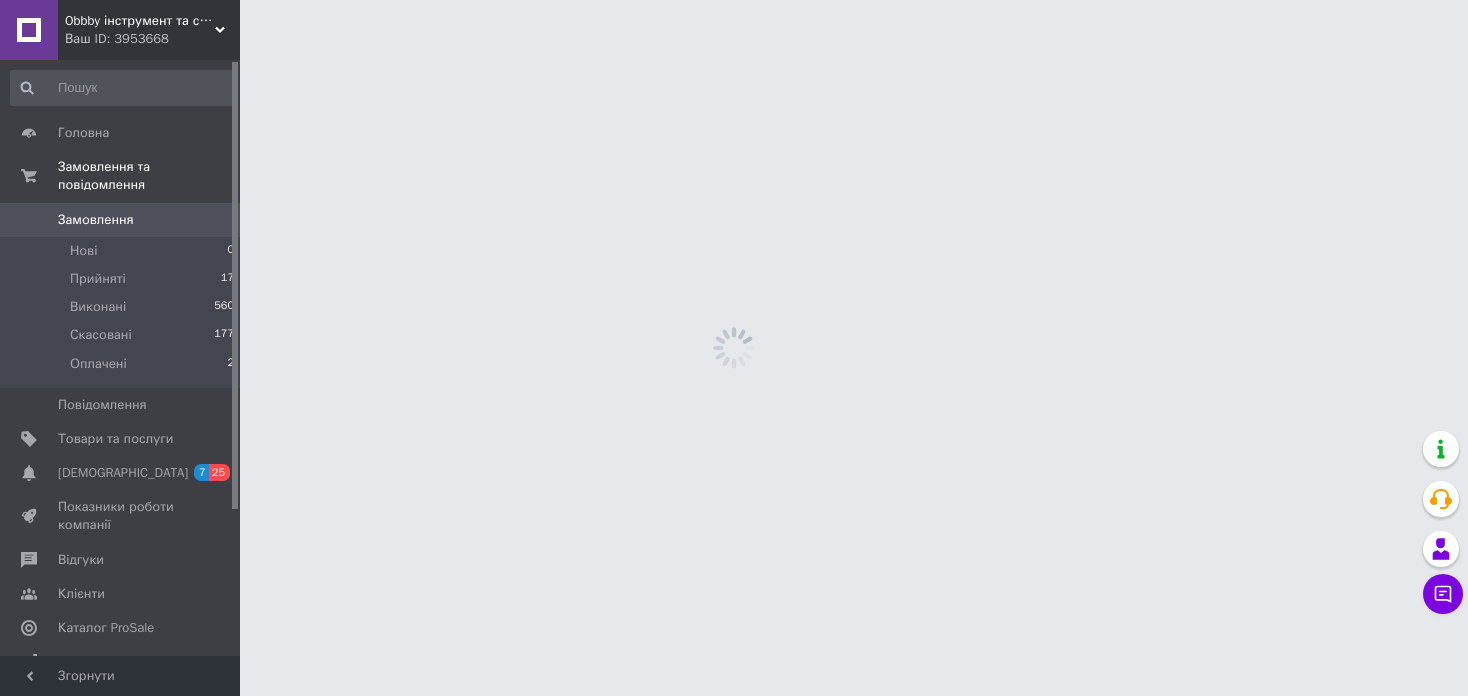 scroll, scrollTop: 0, scrollLeft: 0, axis: both 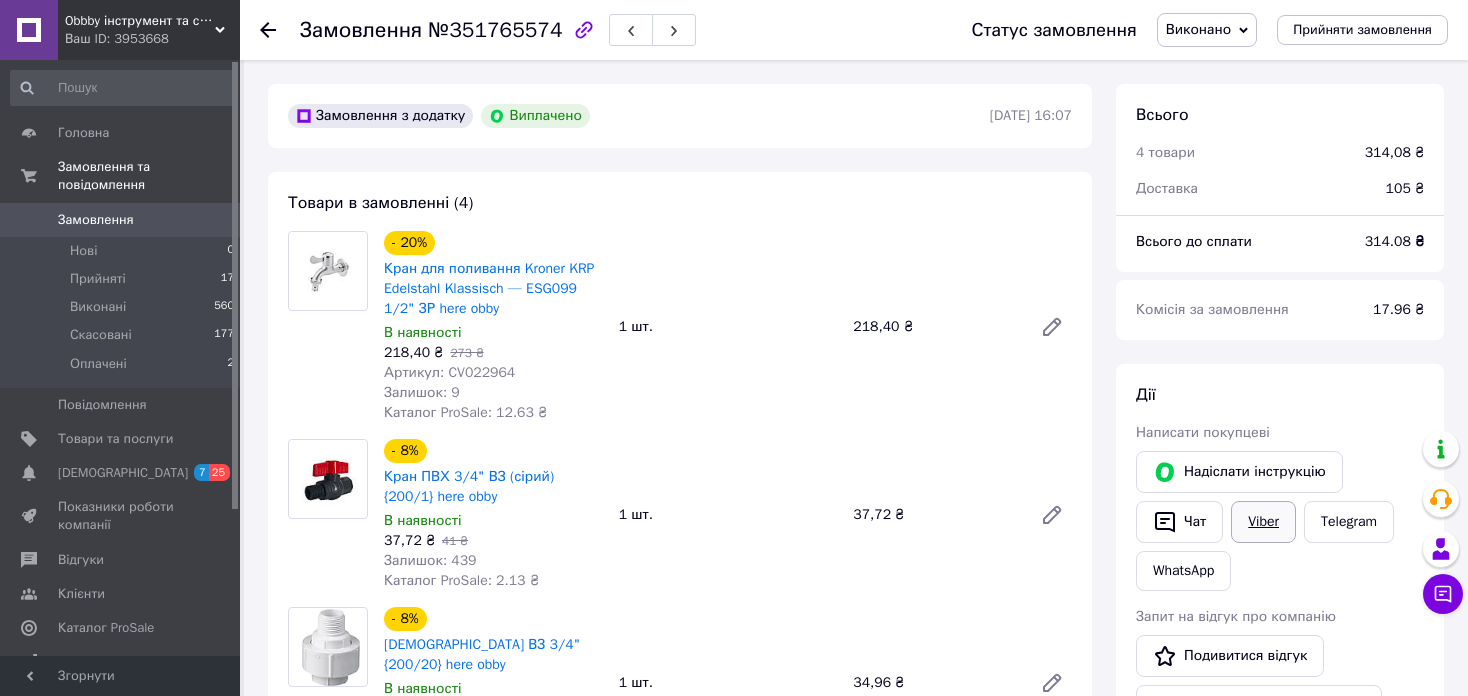 click on "Viber" at bounding box center [1263, 522] 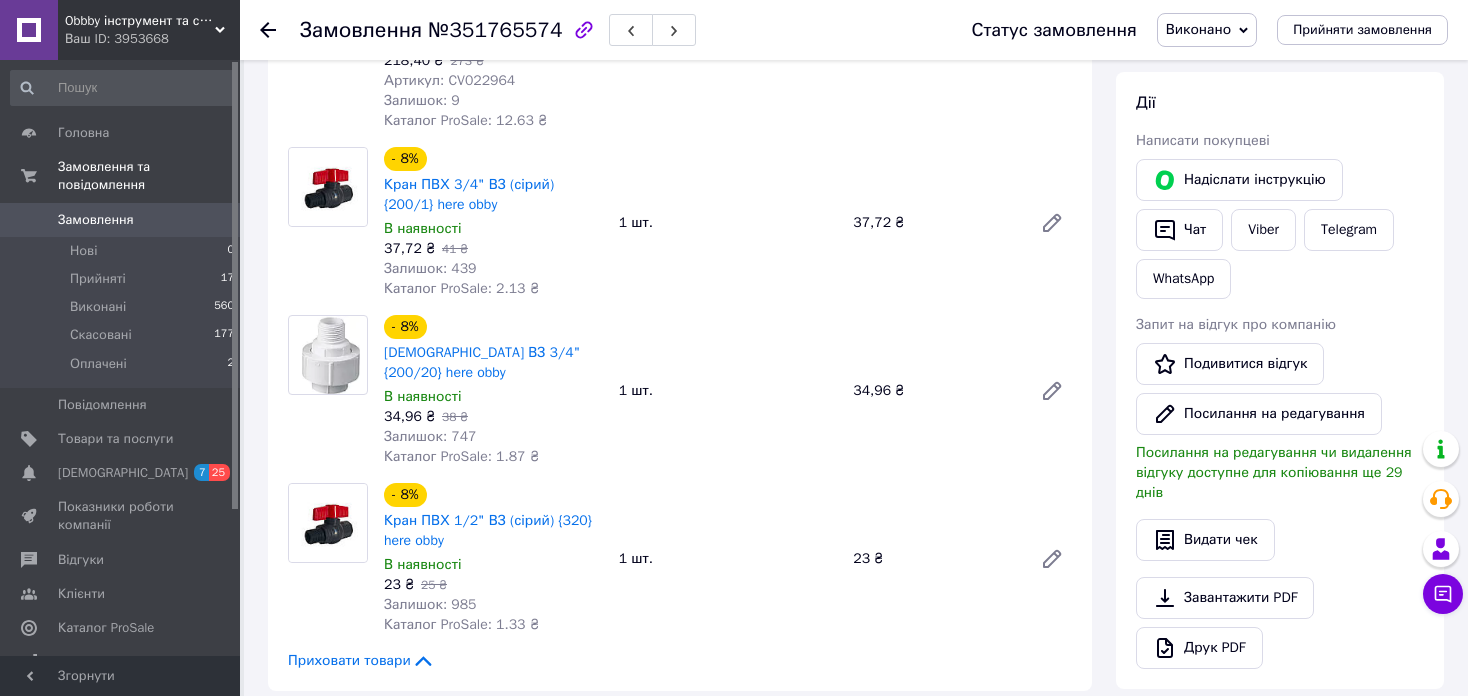 scroll, scrollTop: 300, scrollLeft: 0, axis: vertical 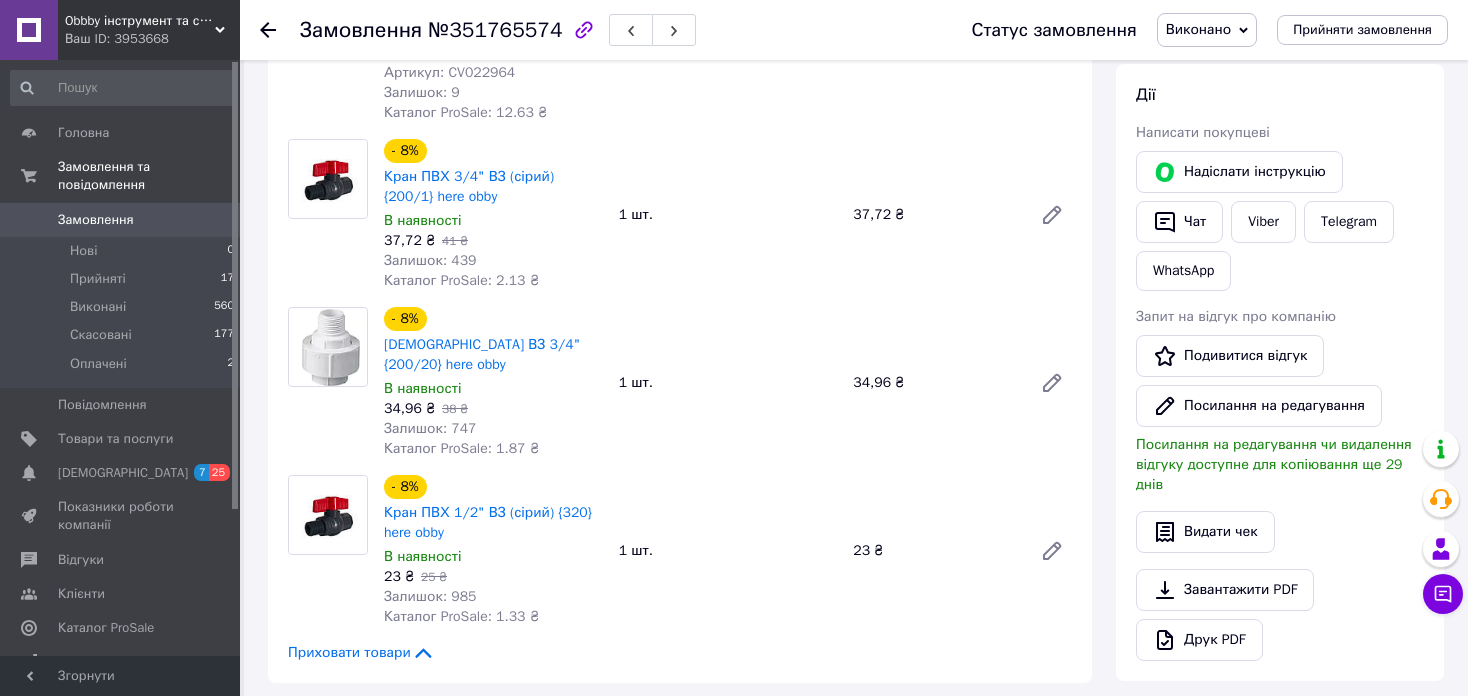 click on "Замовлення" at bounding box center [121, 220] 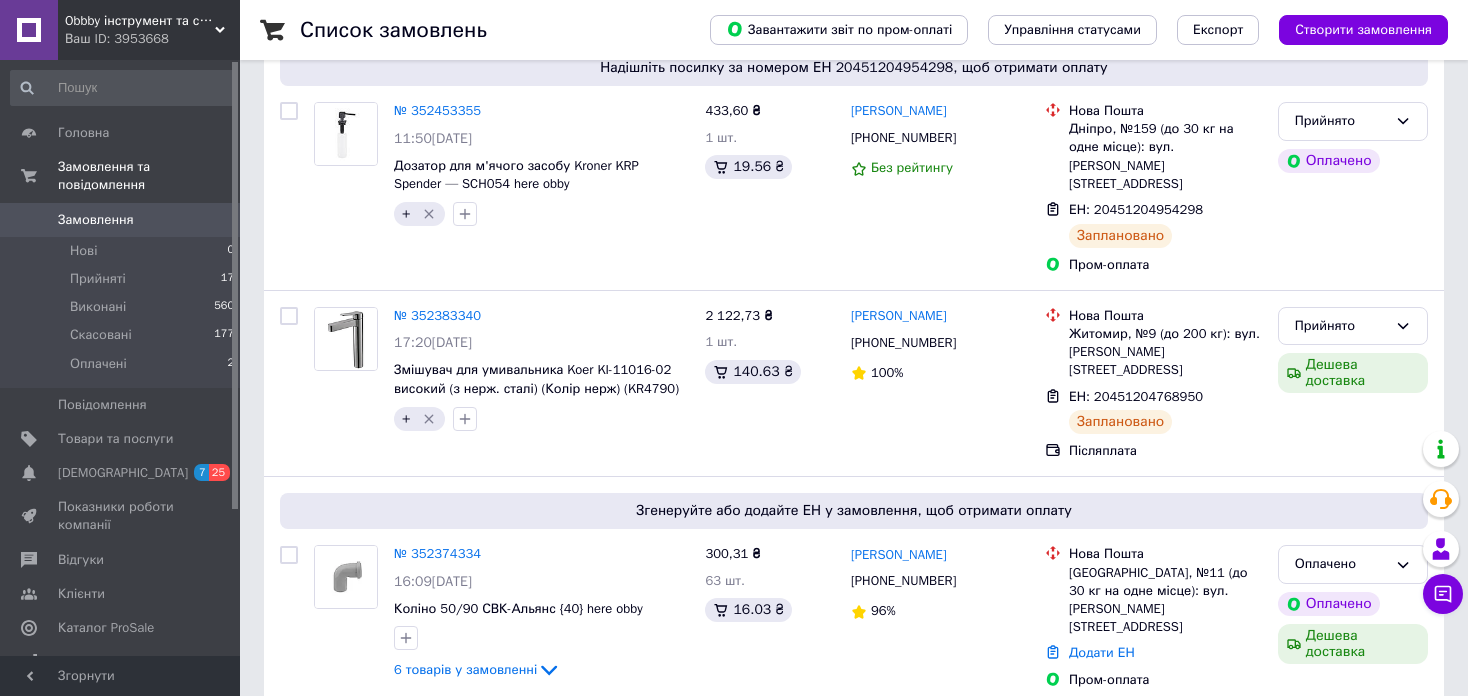 scroll, scrollTop: 400, scrollLeft: 0, axis: vertical 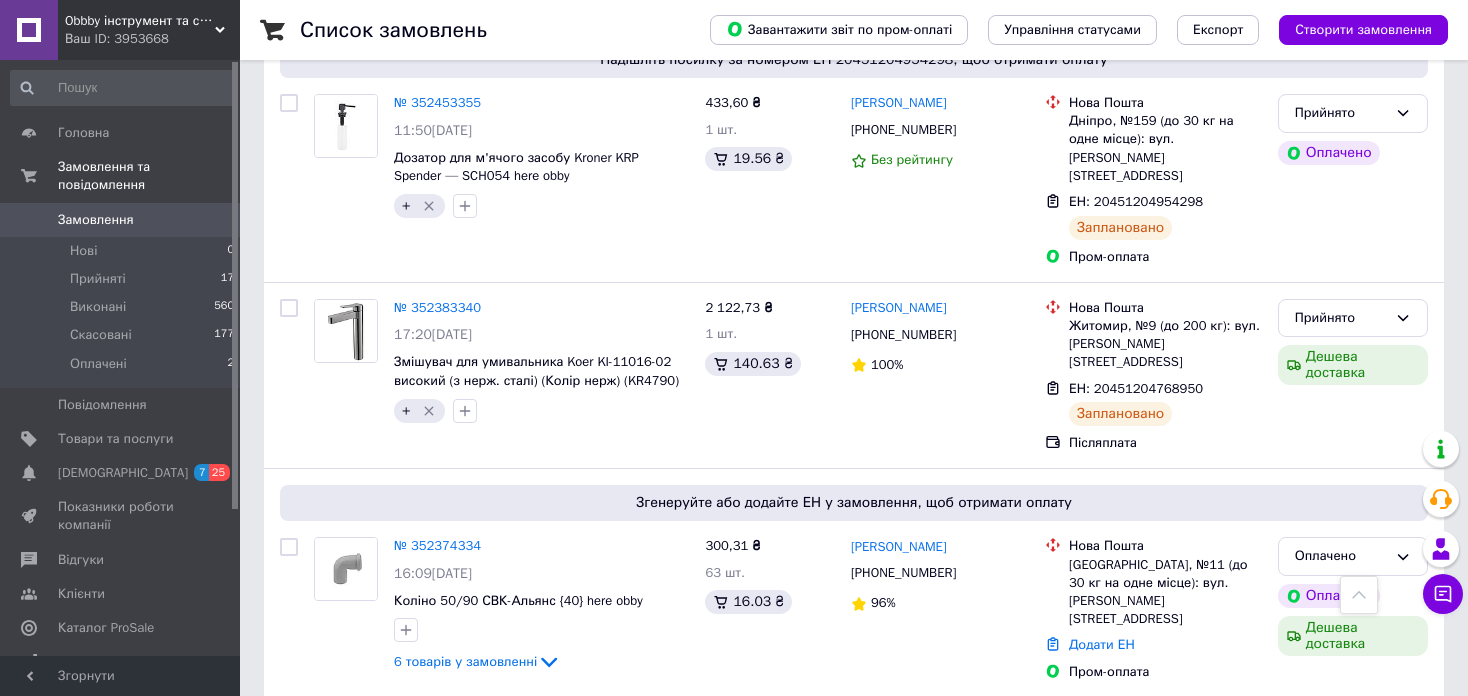 click on "Замовлення" at bounding box center (96, 220) 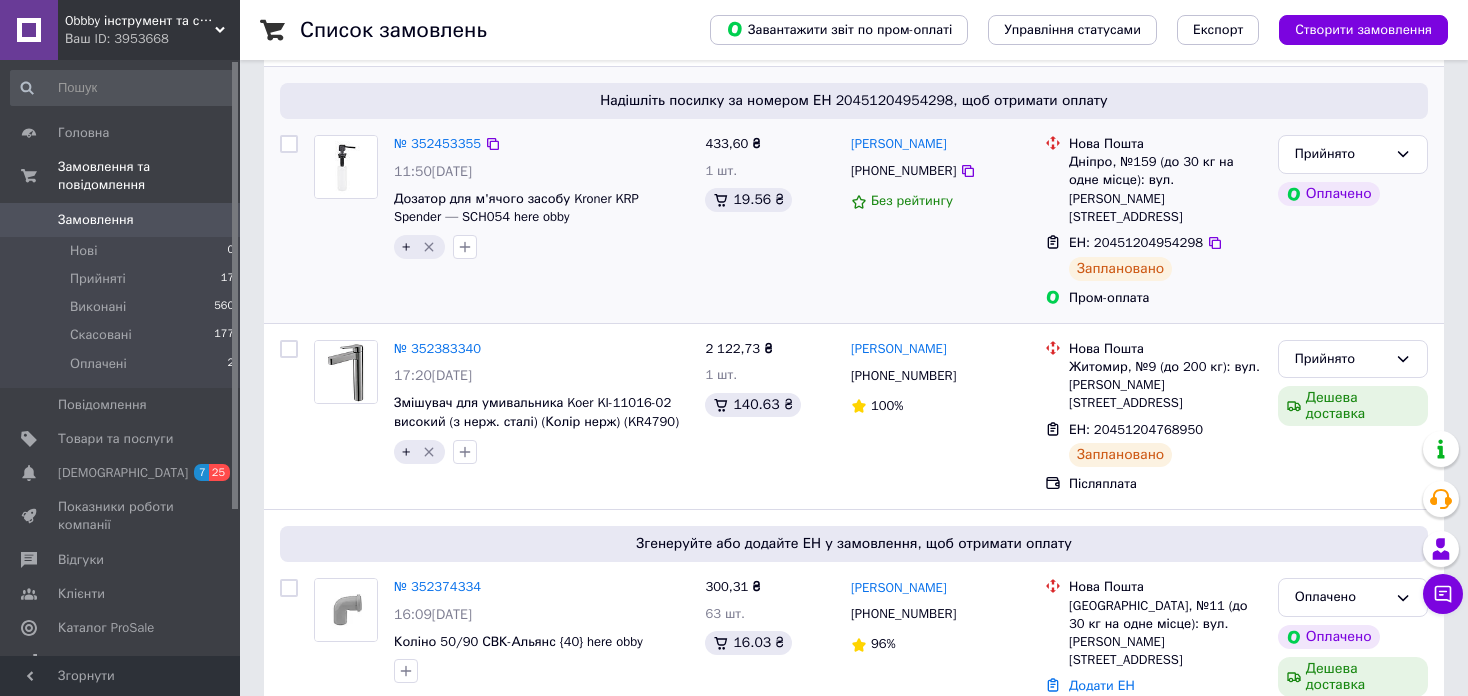 scroll, scrollTop: 0, scrollLeft: 0, axis: both 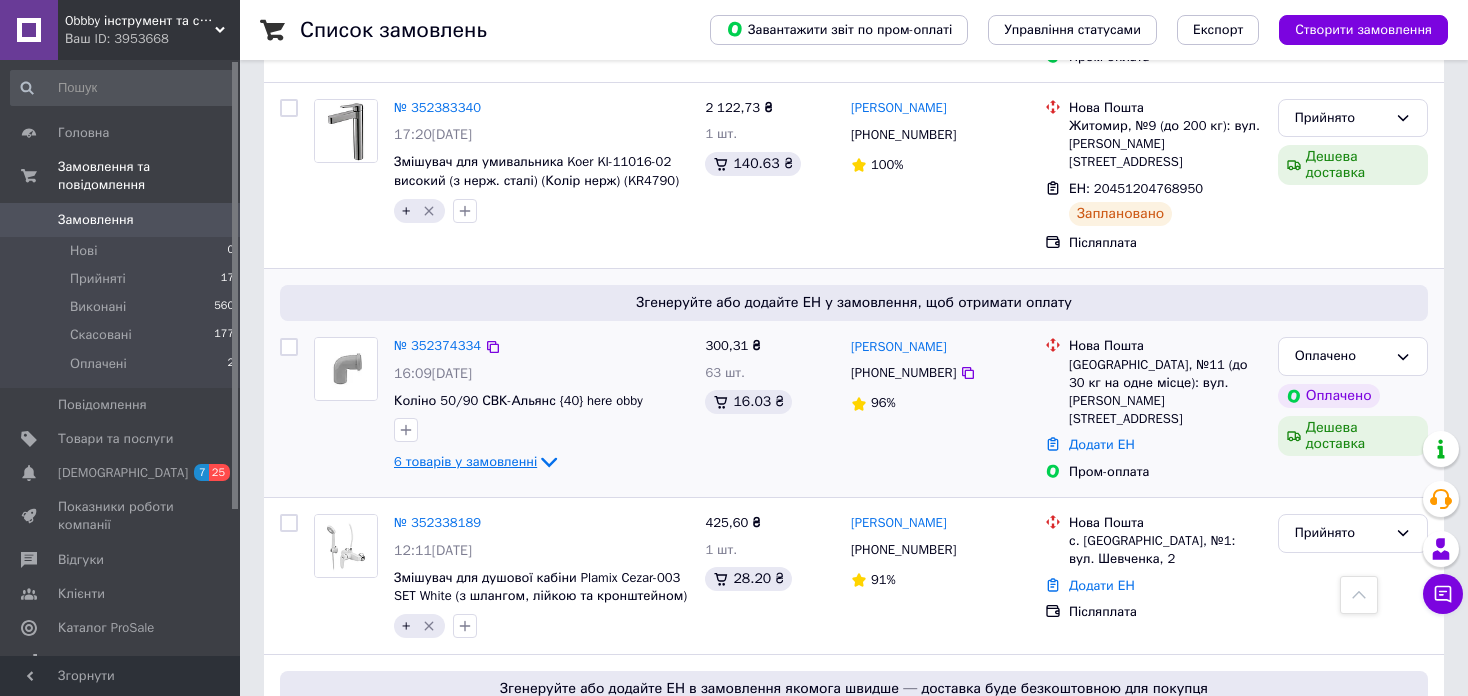 click on "6 товарів у замовленні" at bounding box center [465, 461] 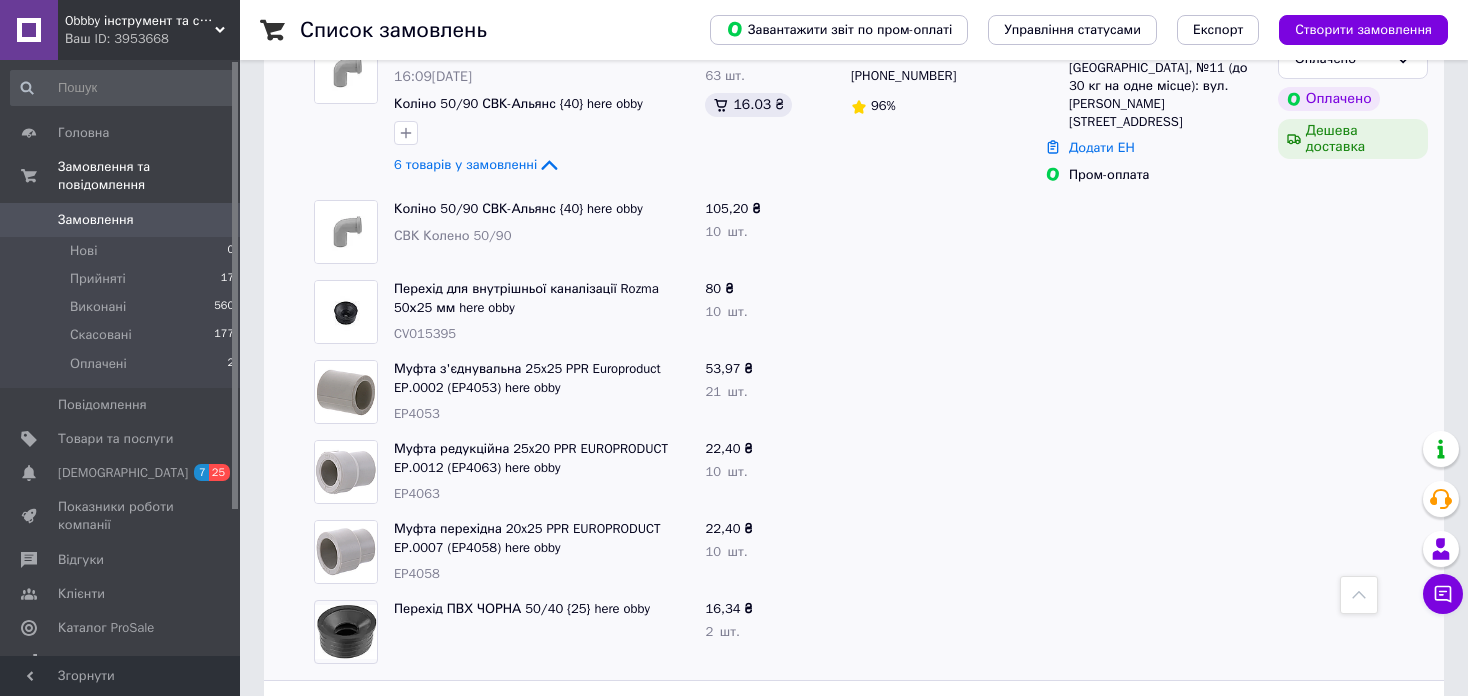 scroll, scrollTop: 900, scrollLeft: 0, axis: vertical 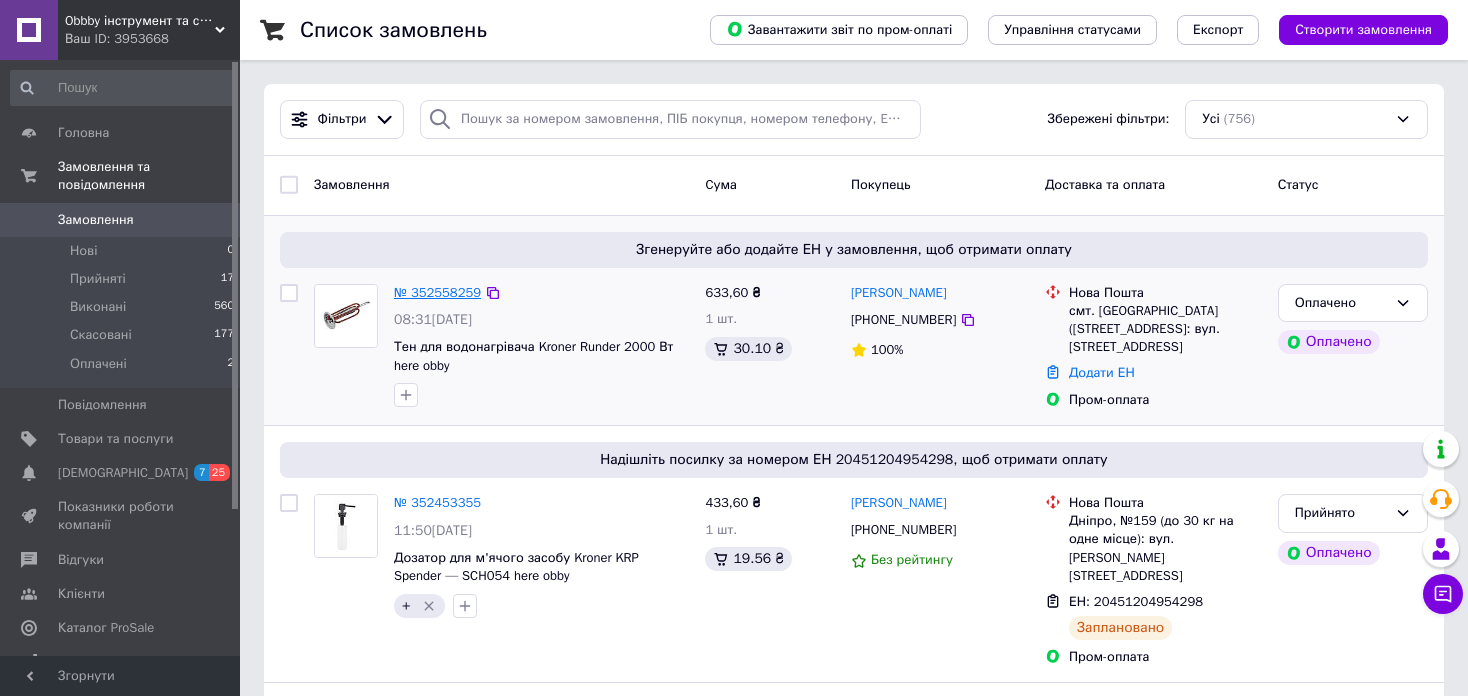 click on "№ 352558259" at bounding box center (437, 292) 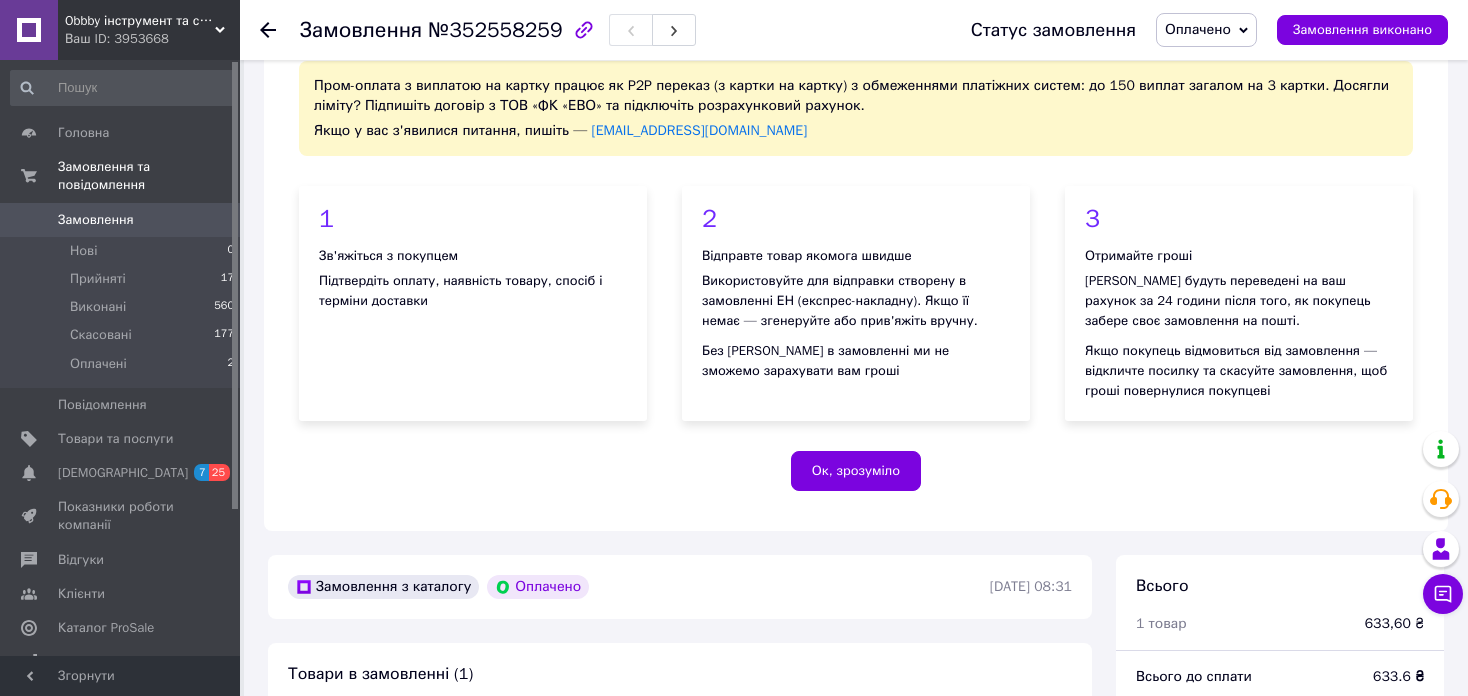 scroll, scrollTop: 700, scrollLeft: 0, axis: vertical 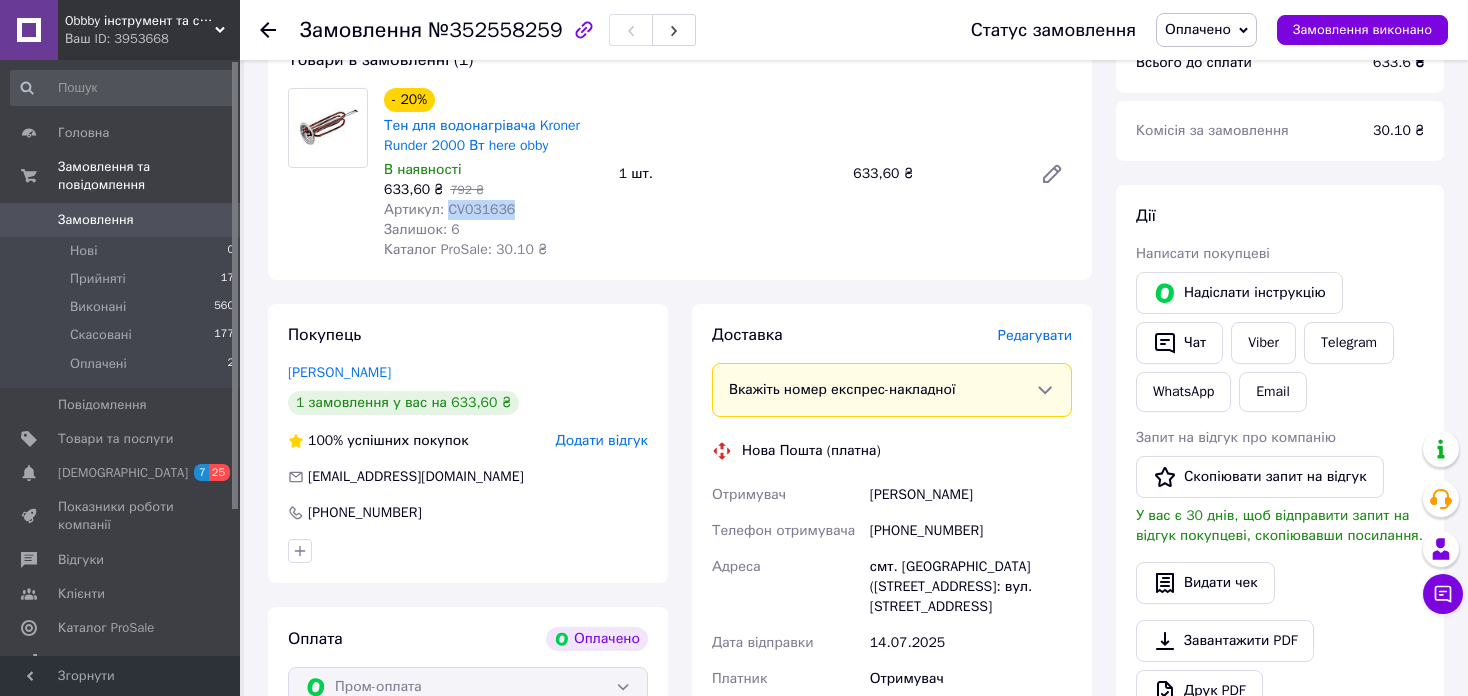 drag, startPoint x: 512, startPoint y: 213, endPoint x: 442, endPoint y: 215, distance: 70.028564 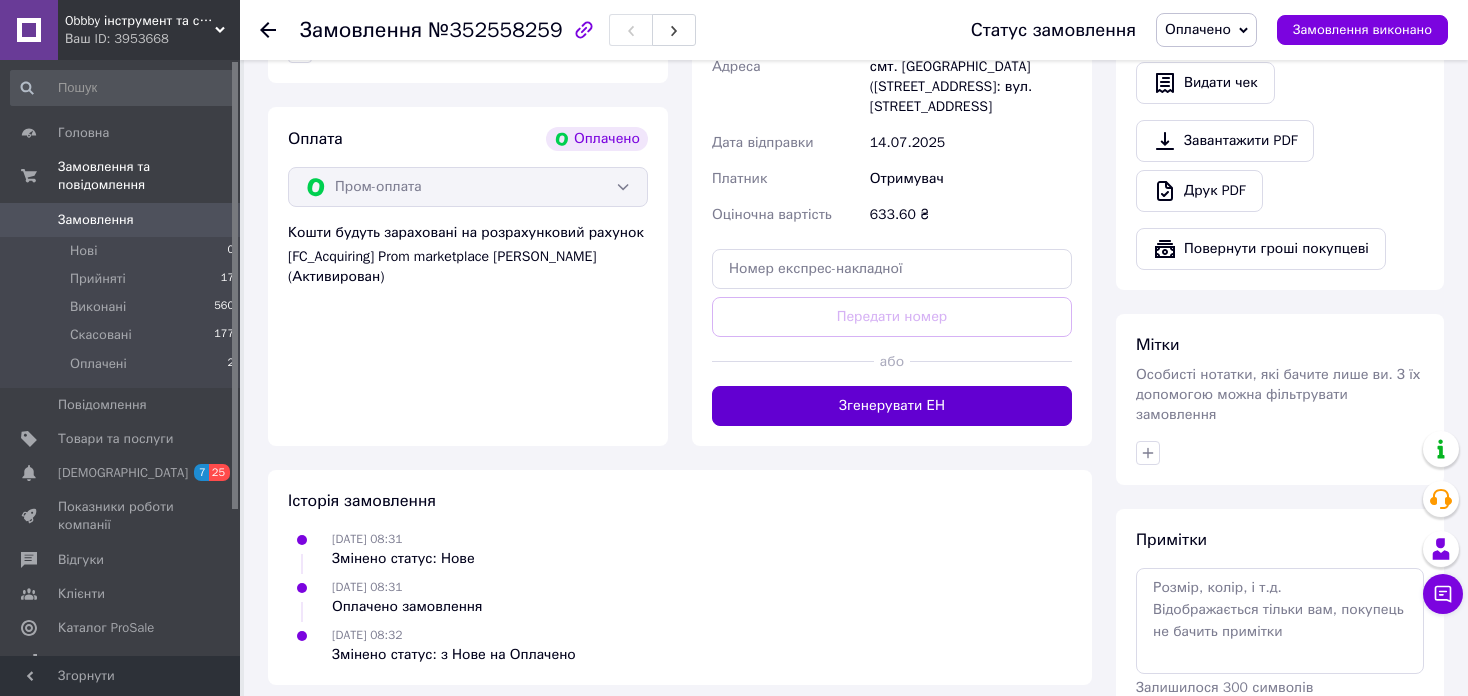 click on "Згенерувати ЕН" at bounding box center [892, 406] 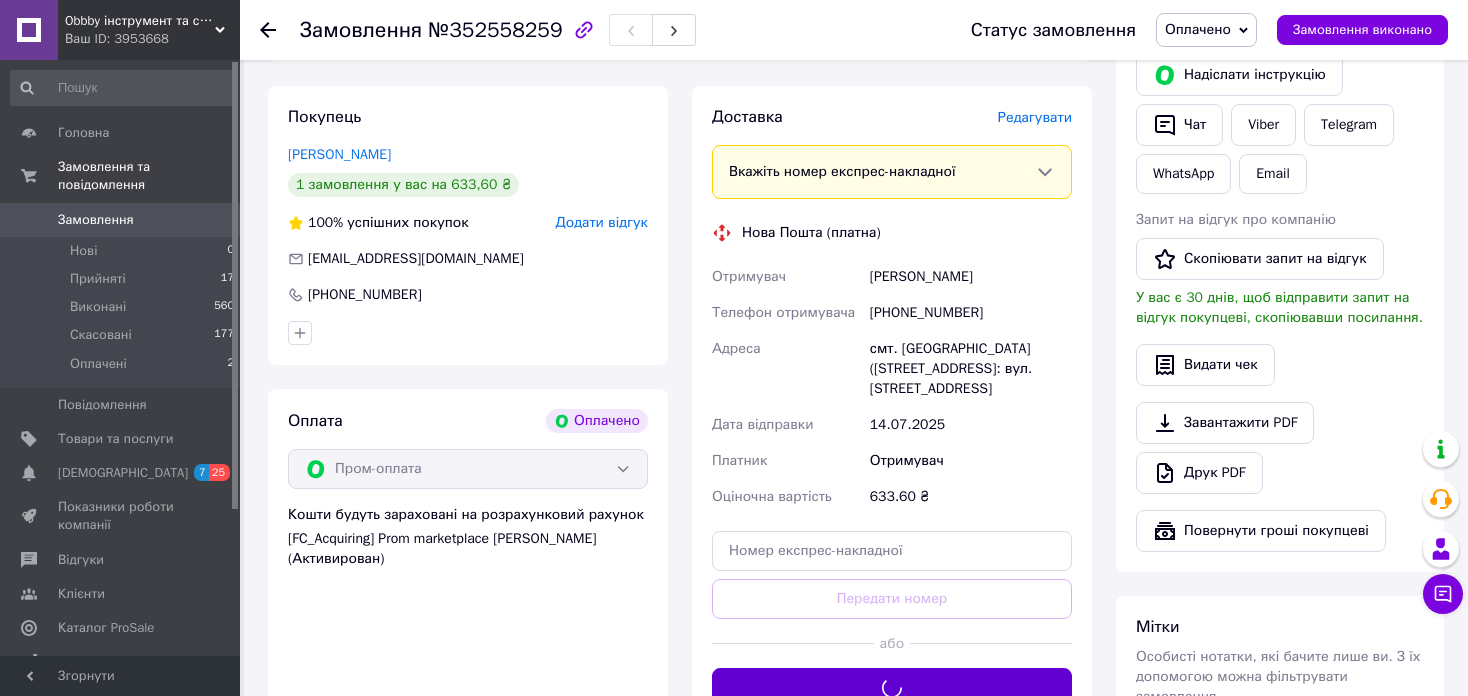 scroll, scrollTop: 900, scrollLeft: 0, axis: vertical 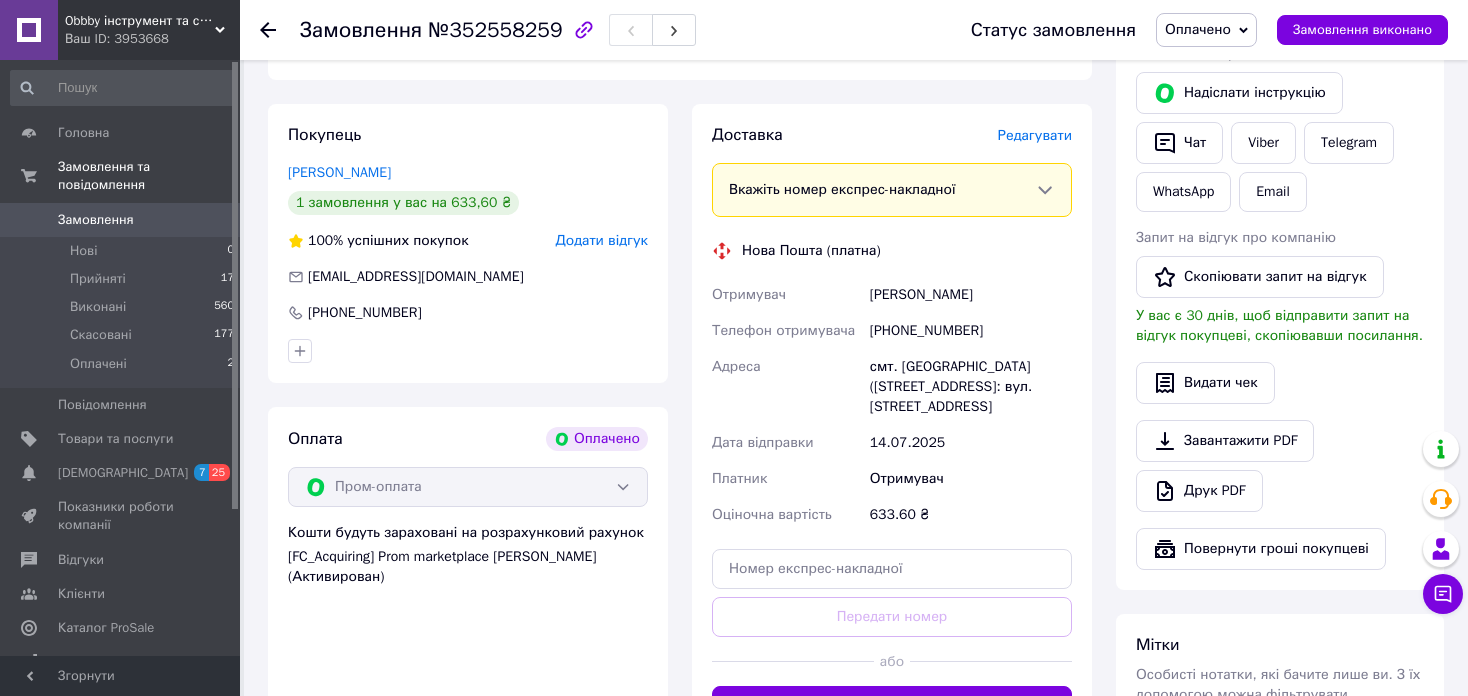 drag, startPoint x: 959, startPoint y: 307, endPoint x: 861, endPoint y: 301, distance: 98.1835 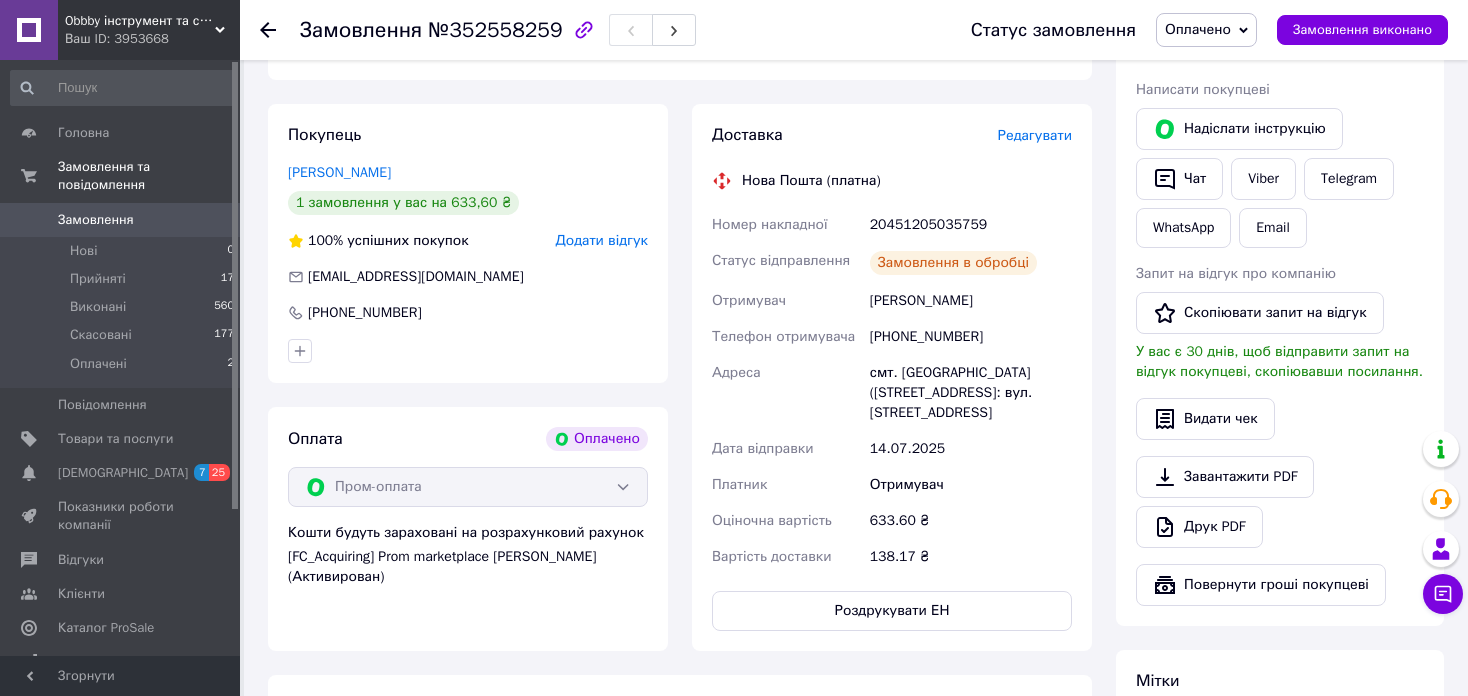 copy on "Отримувач Герман Константин" 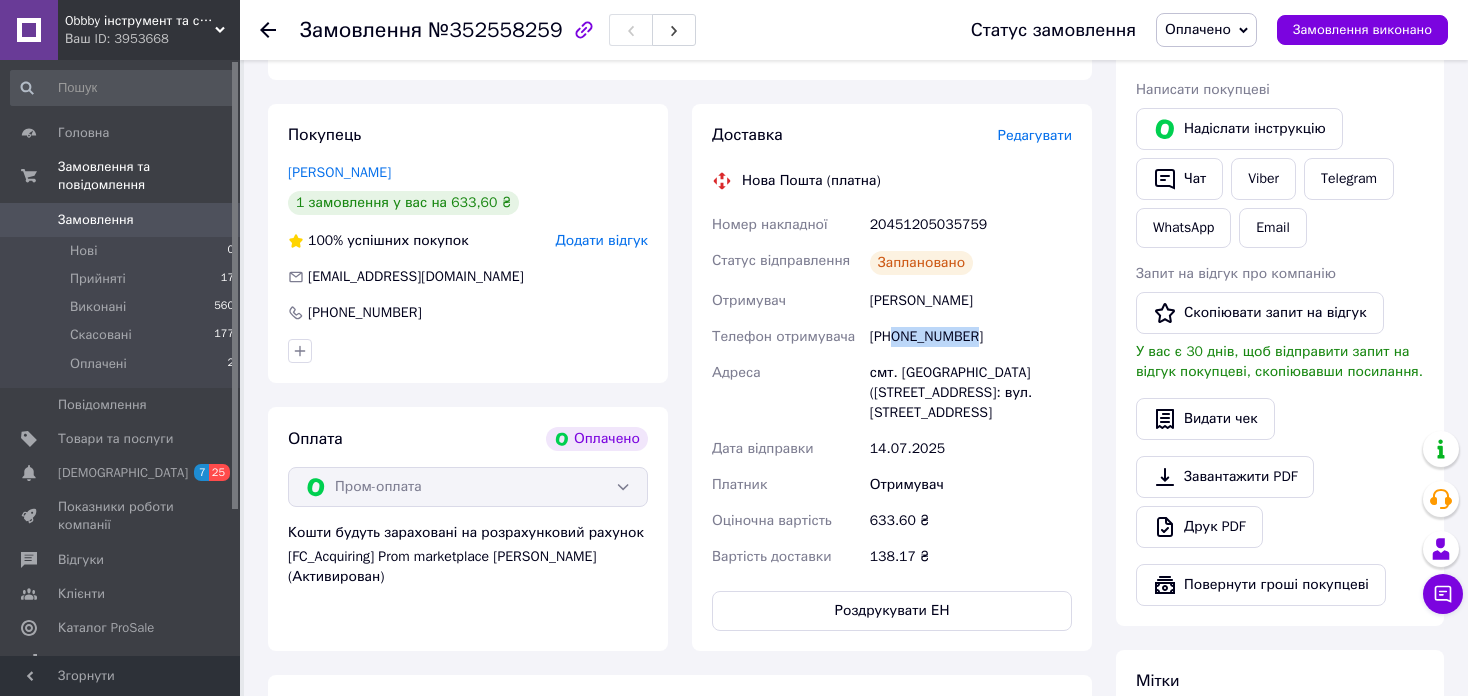 drag, startPoint x: 946, startPoint y: 346, endPoint x: 893, endPoint y: 351, distance: 53.235325 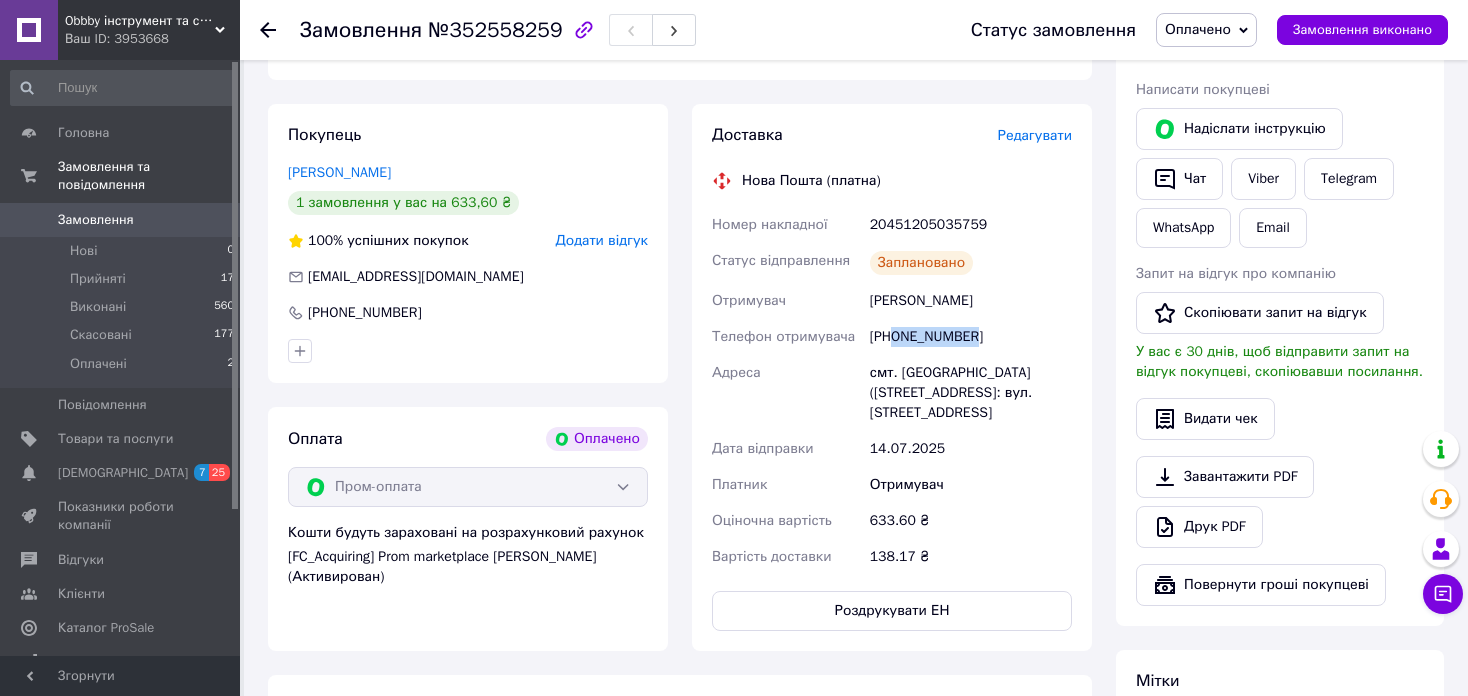 click on "Замовлення" at bounding box center [96, 220] 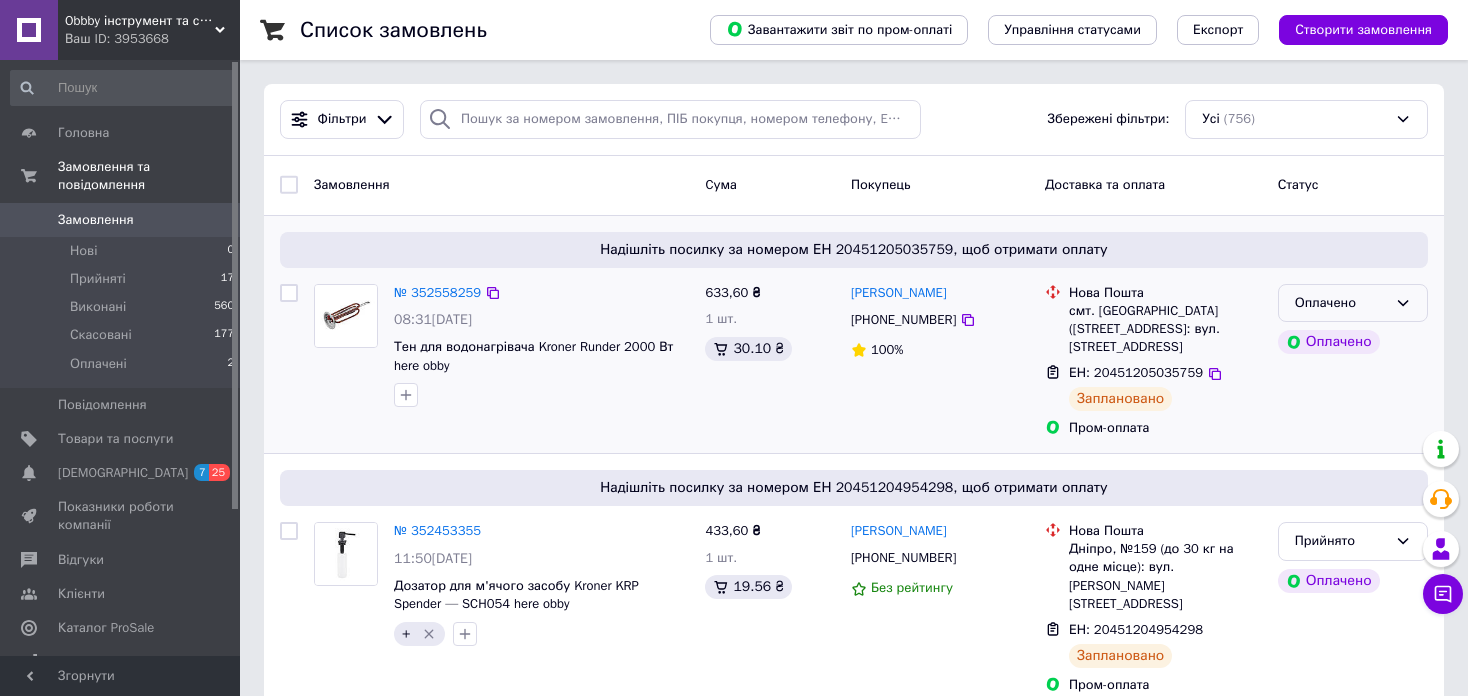 click on "Оплачено" at bounding box center [1353, 303] 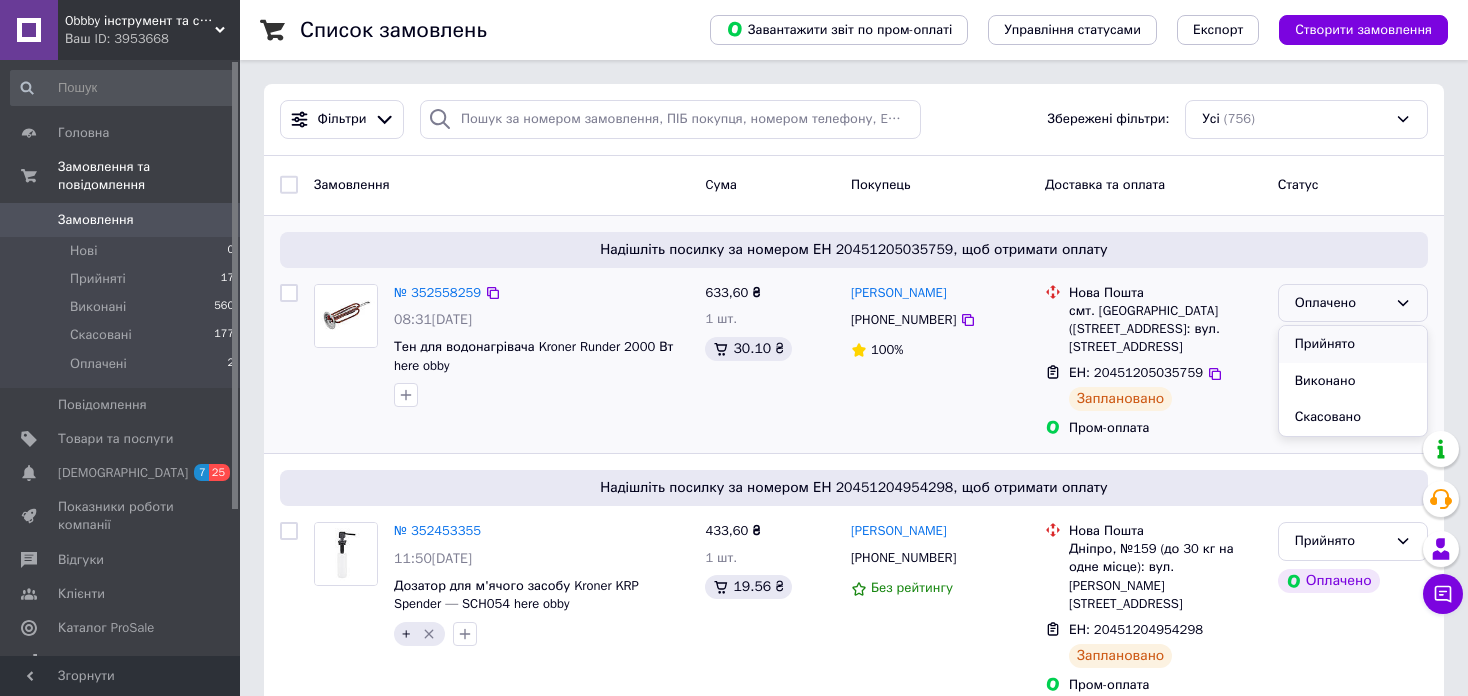 click on "Прийнято" at bounding box center (1353, 344) 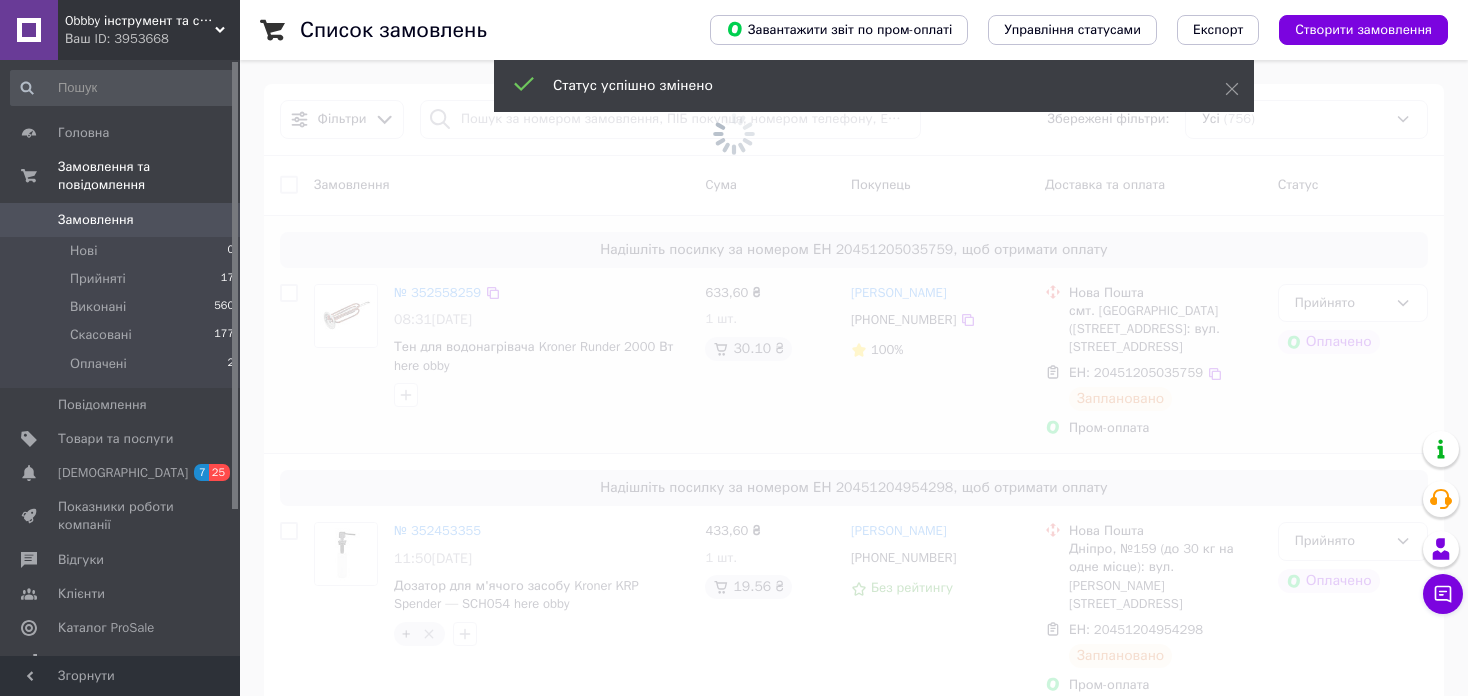 click at bounding box center (734, 348) 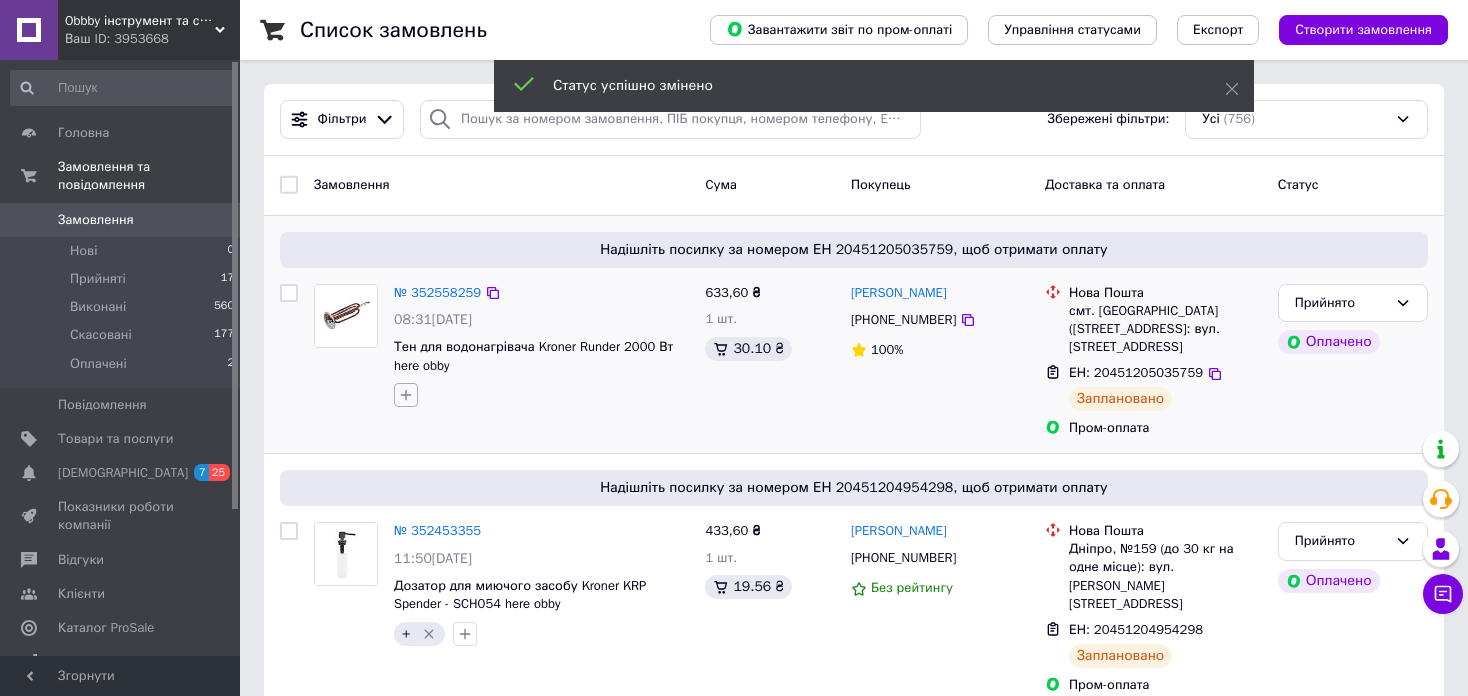 click 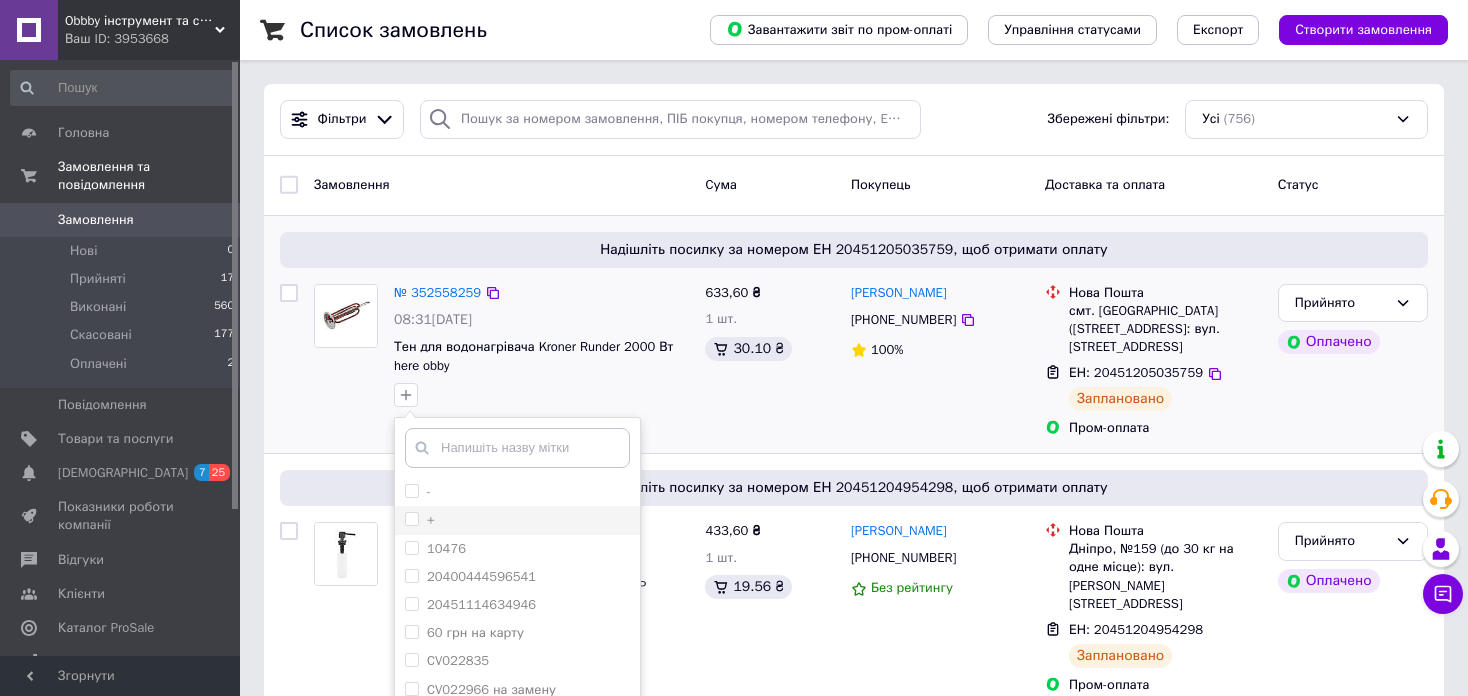click on "+" at bounding box center [411, 518] 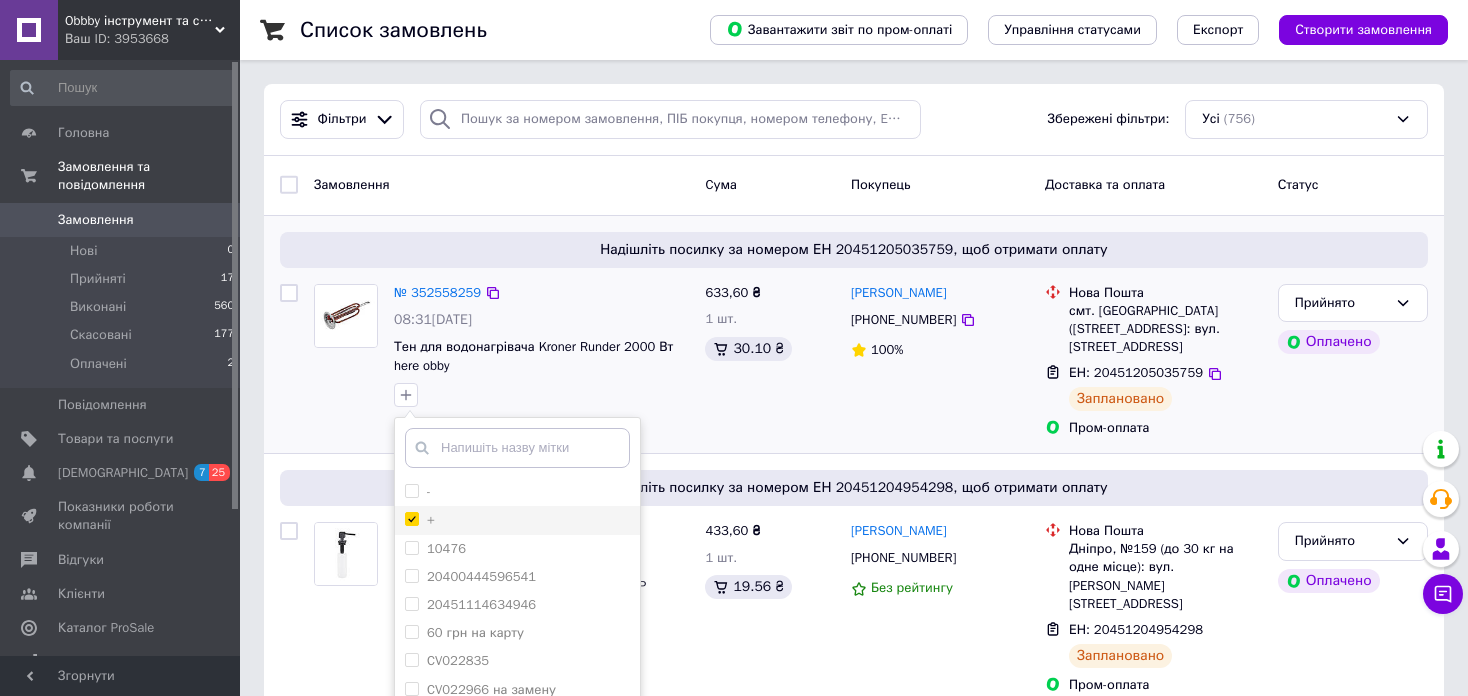 checkbox on "true" 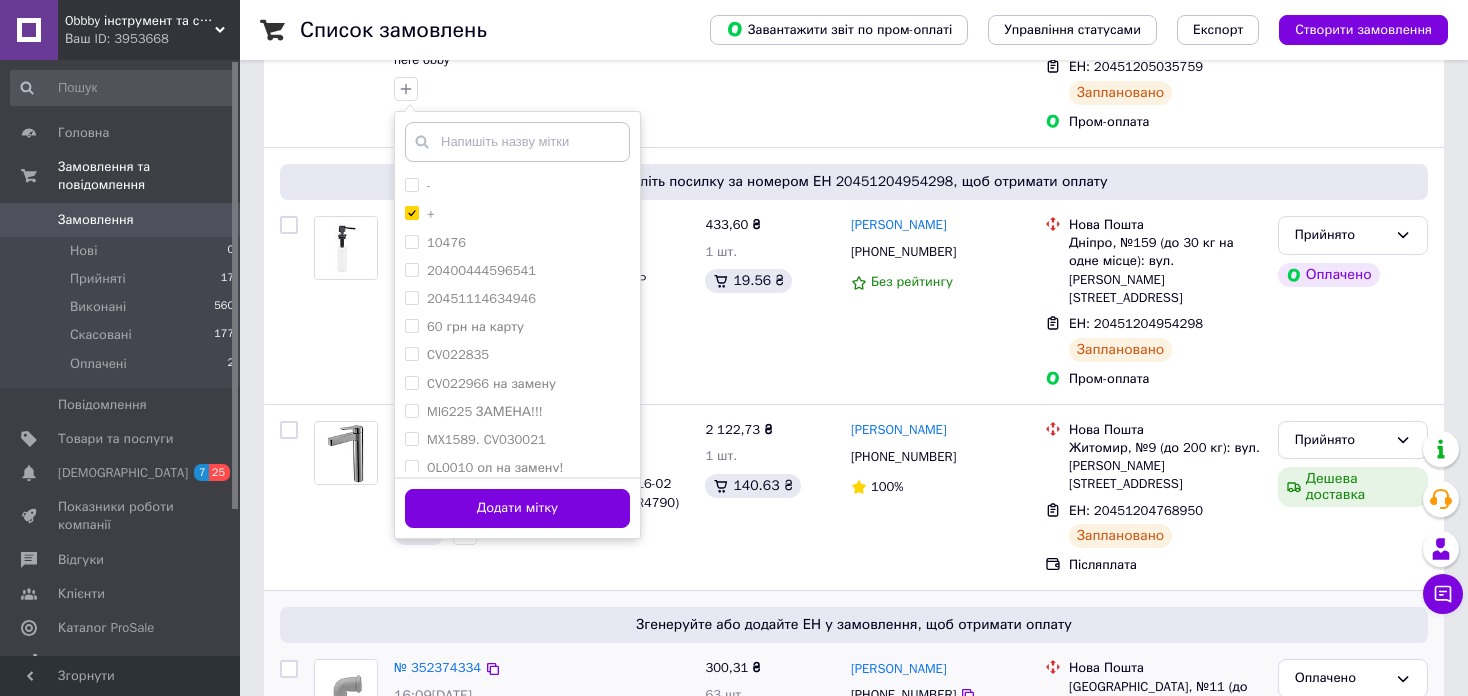 scroll, scrollTop: 400, scrollLeft: 0, axis: vertical 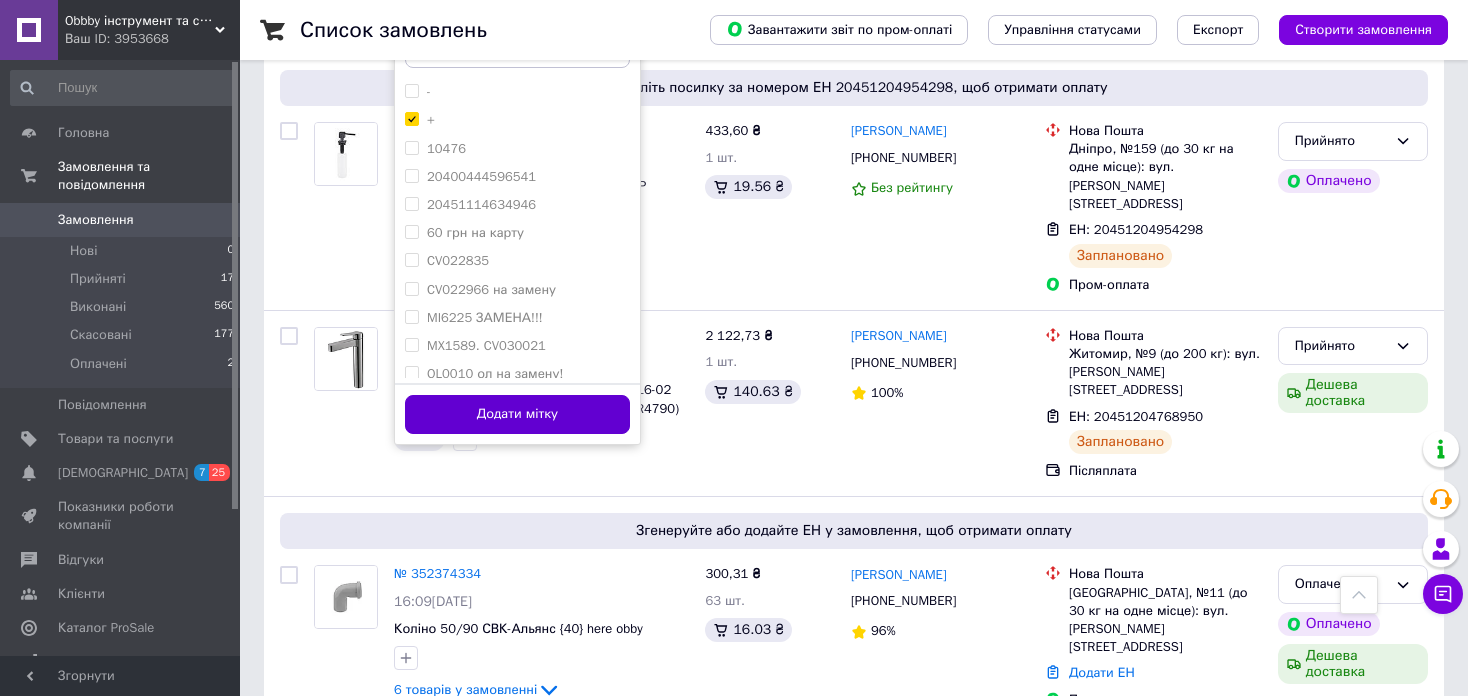 click on "Додати мітку" at bounding box center [517, 414] 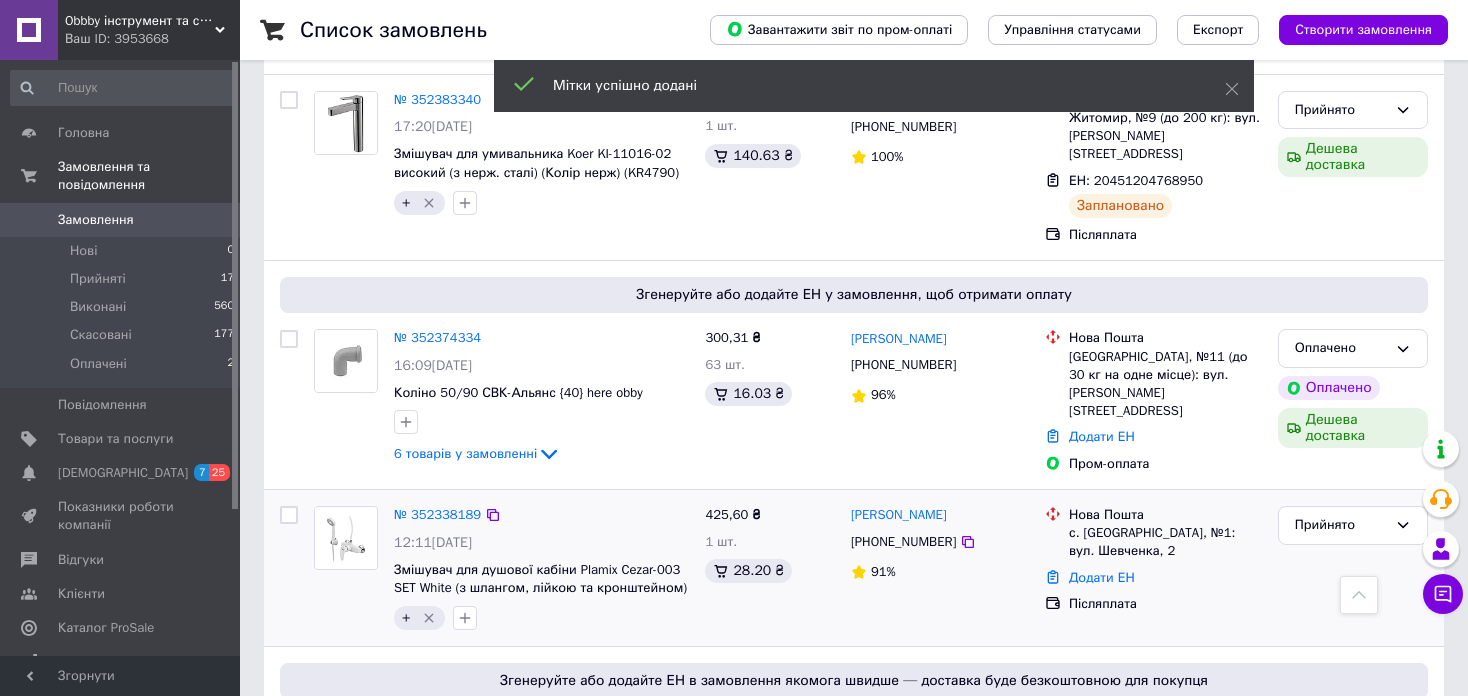 scroll, scrollTop: 700, scrollLeft: 0, axis: vertical 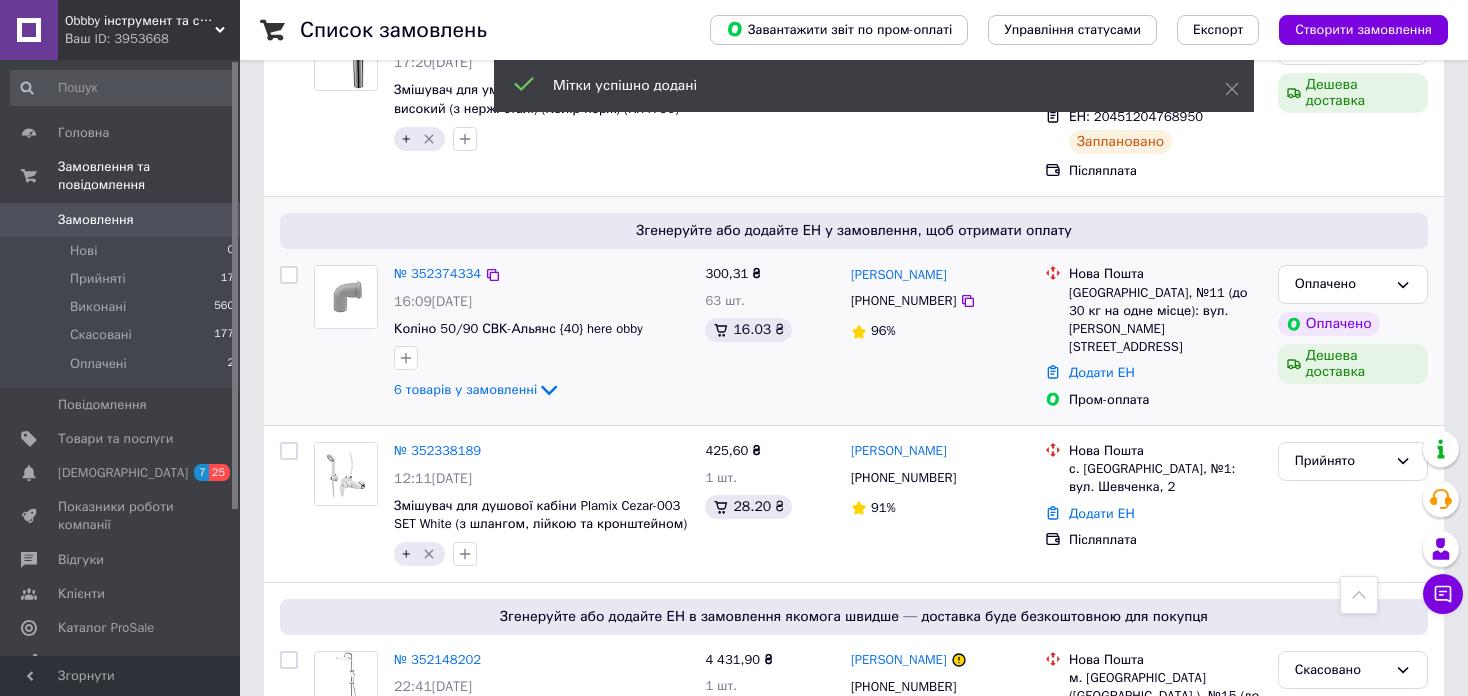 click on "№ 352374334 16:09, 12.07.2025 Коліно 50/90 СВК-Альянс {40} here obby 6 товарів у замовленні" at bounding box center [541, 333] 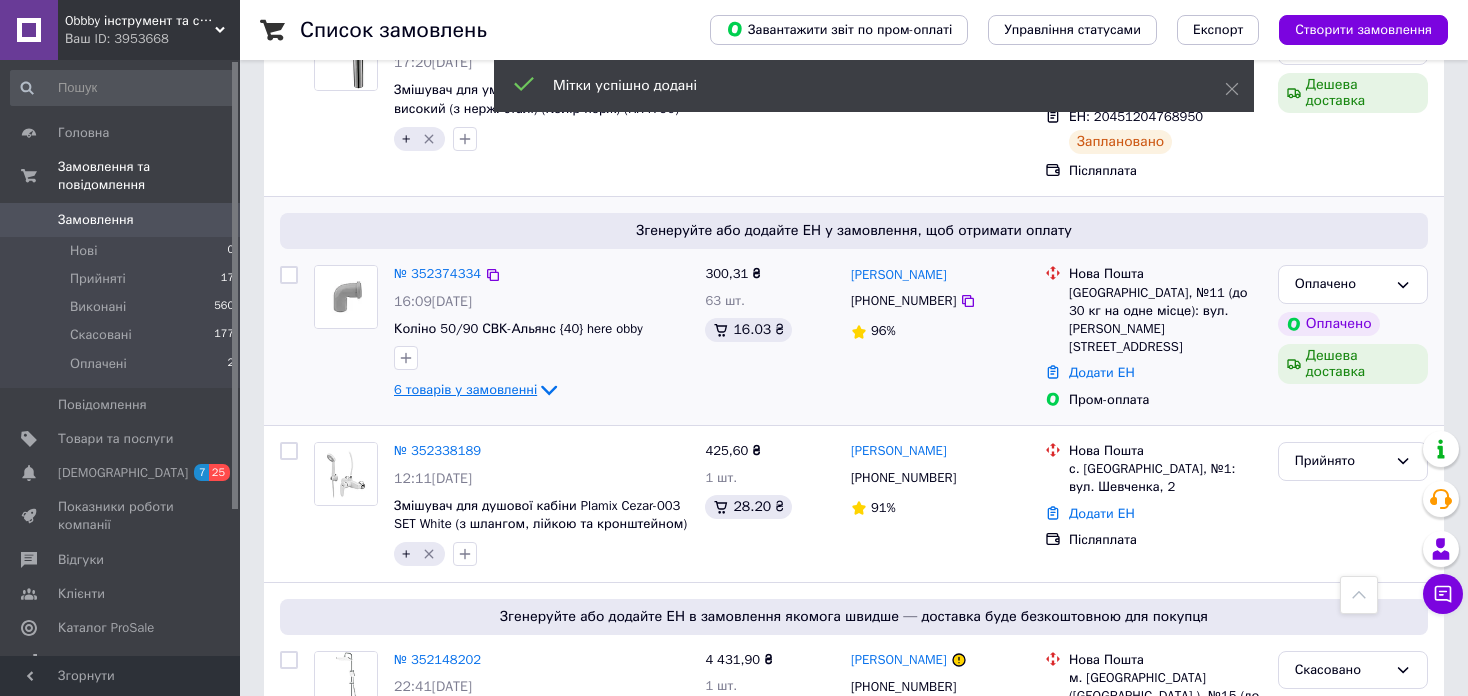 click on "6 товарів у замовленні" at bounding box center (465, 389) 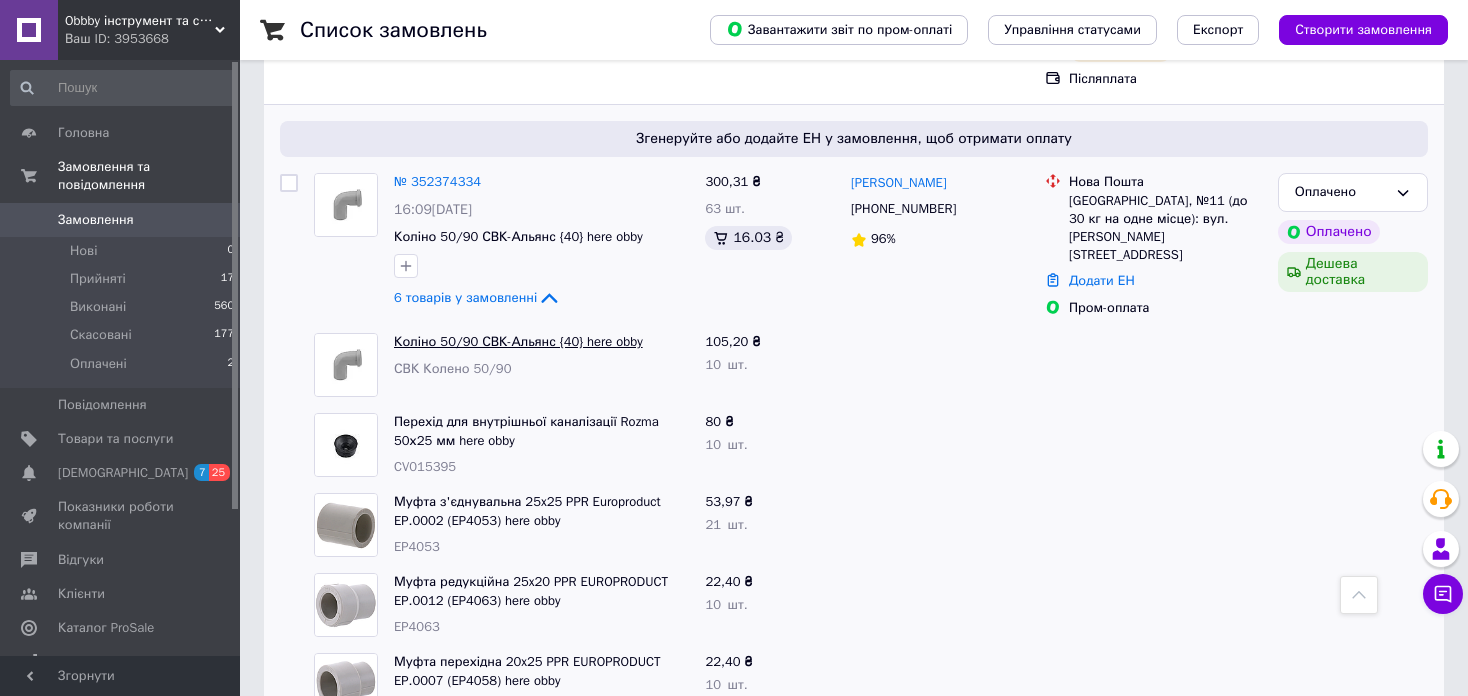 scroll, scrollTop: 800, scrollLeft: 0, axis: vertical 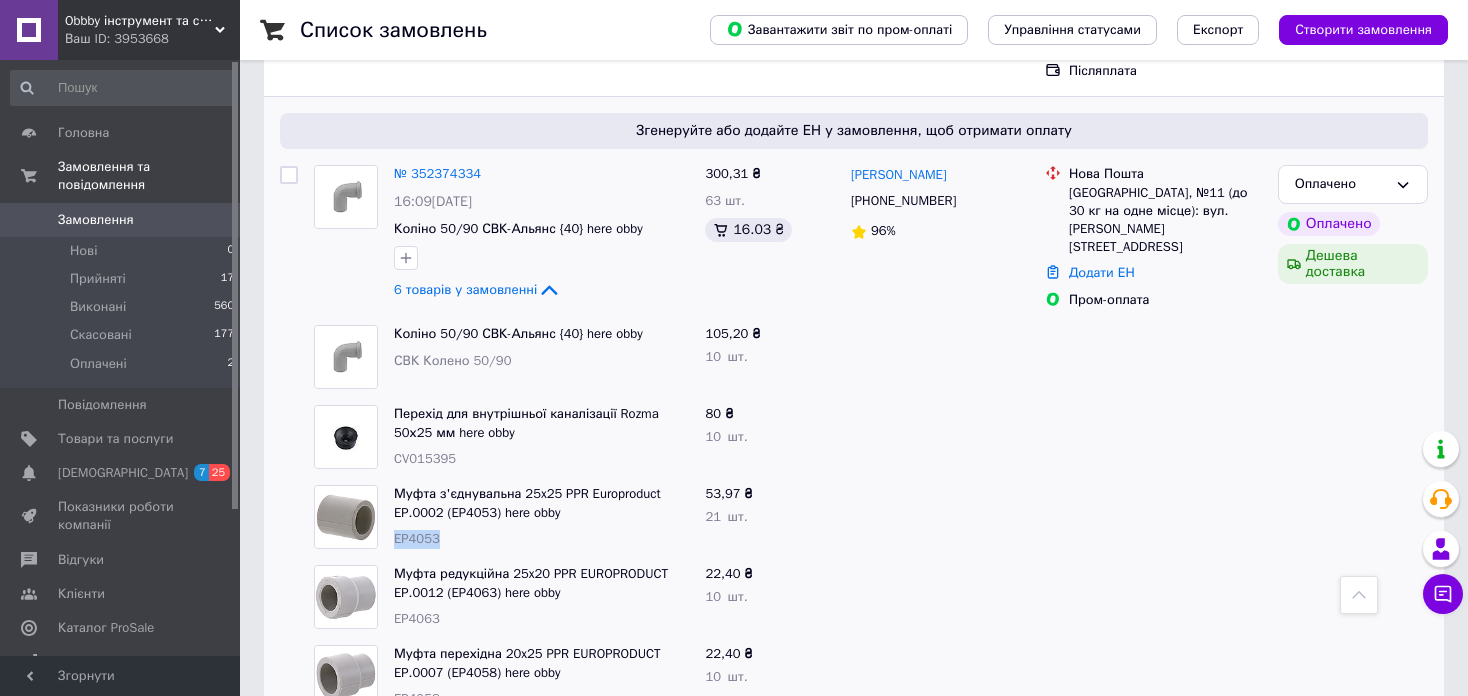 drag, startPoint x: 437, startPoint y: 457, endPoint x: 391, endPoint y: 462, distance: 46.270943 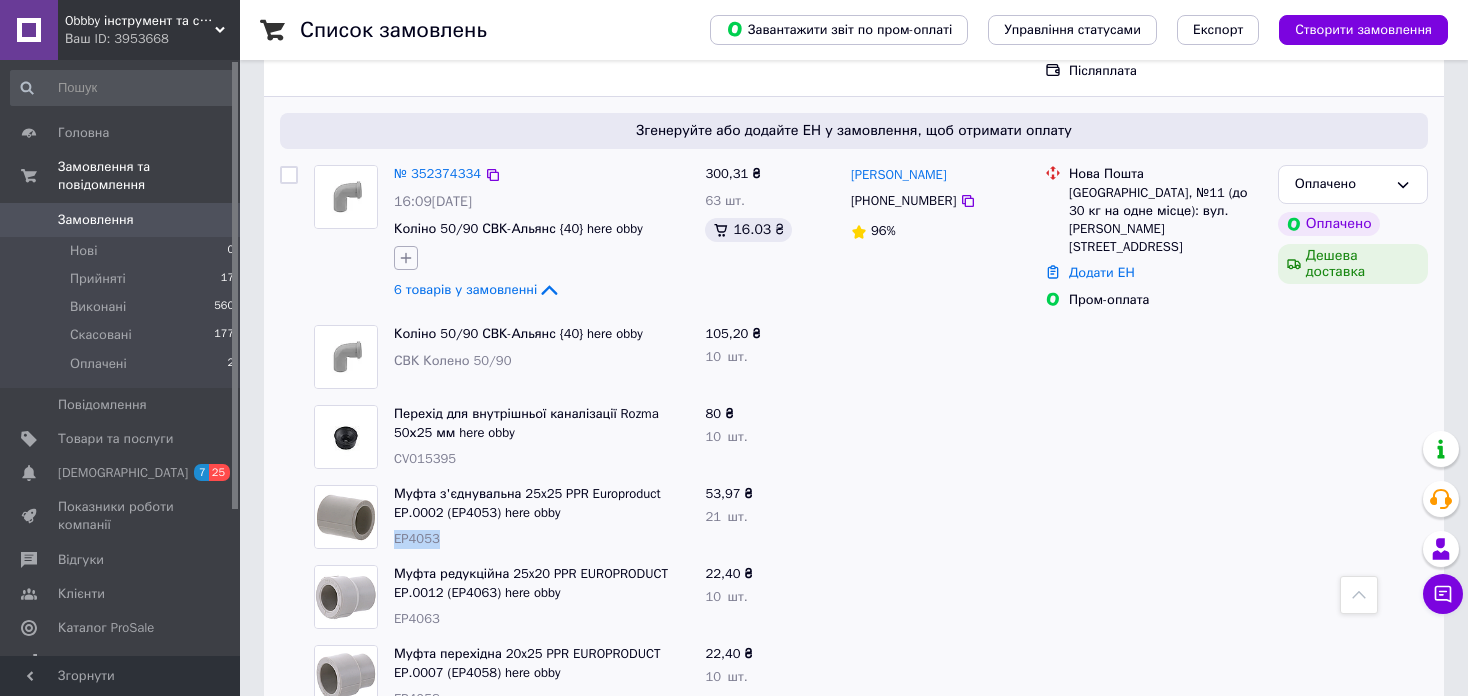 click 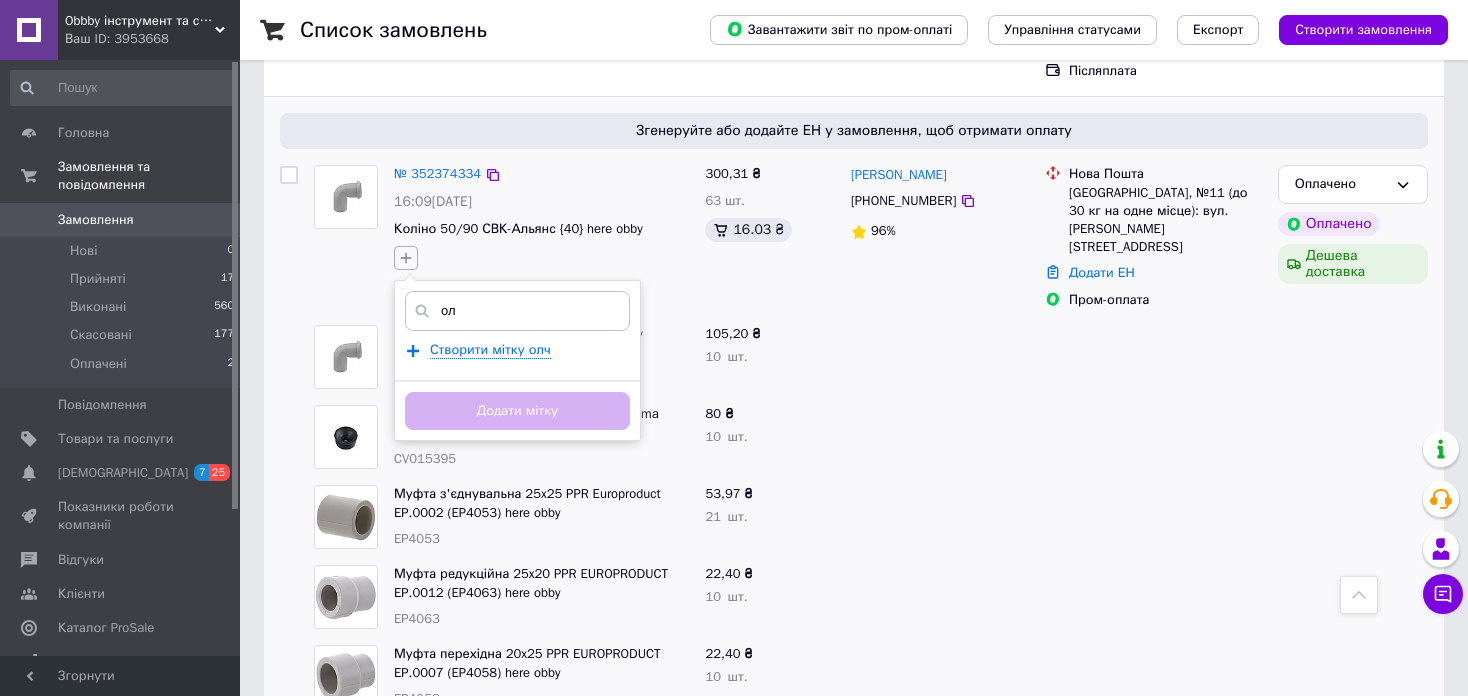 type on "о" 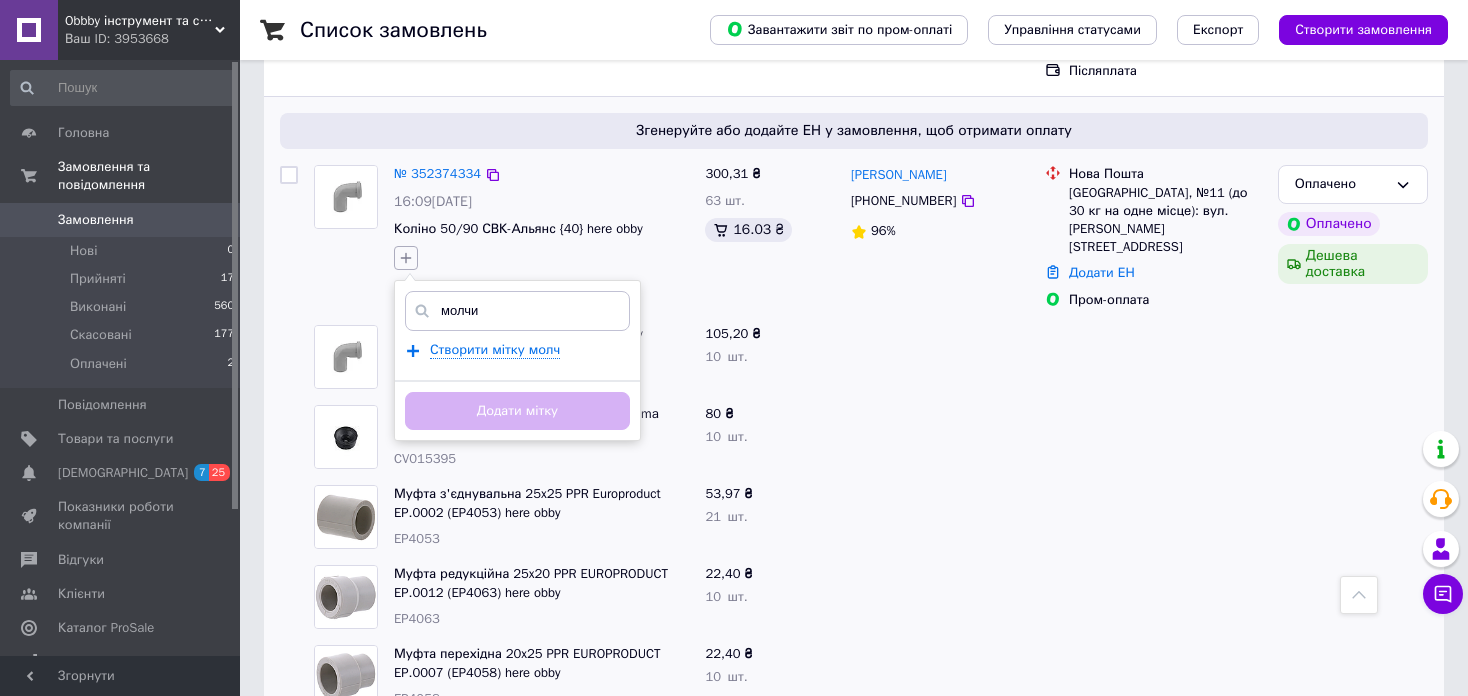 type on "молчит" 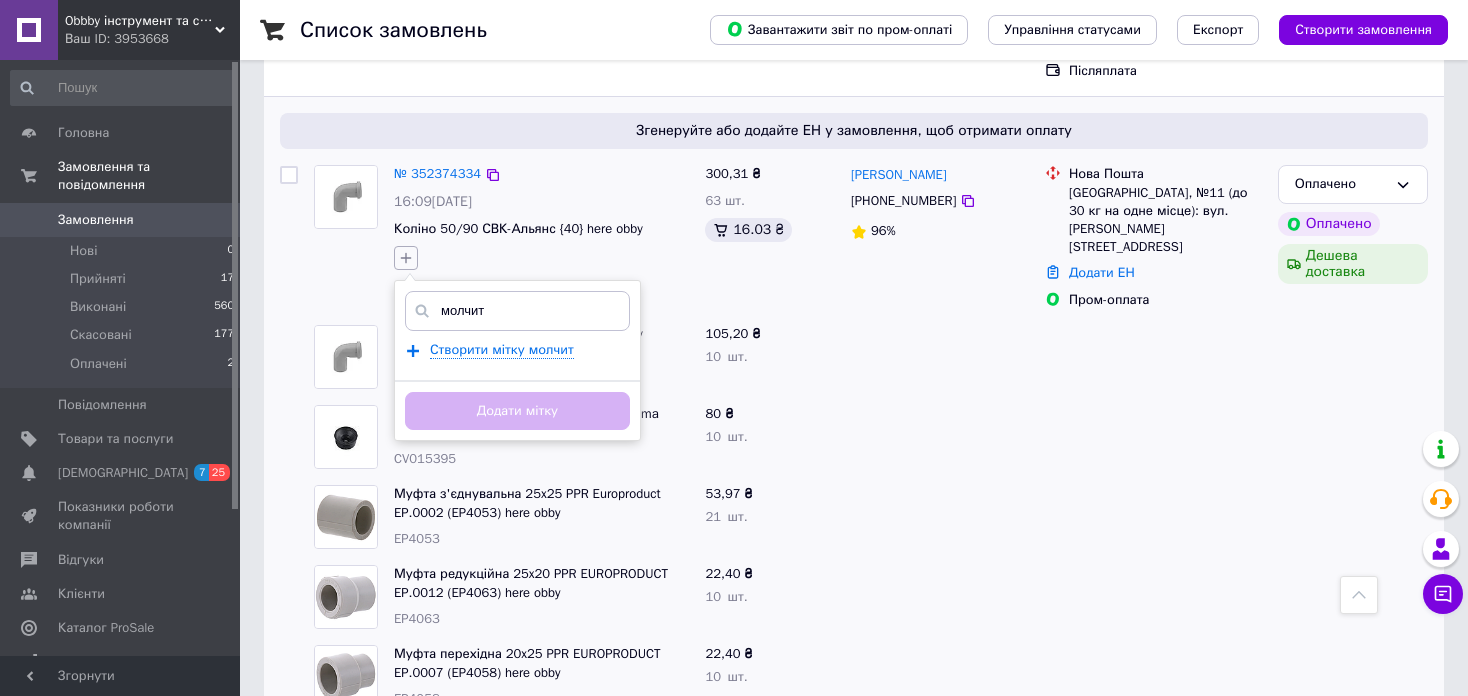 type 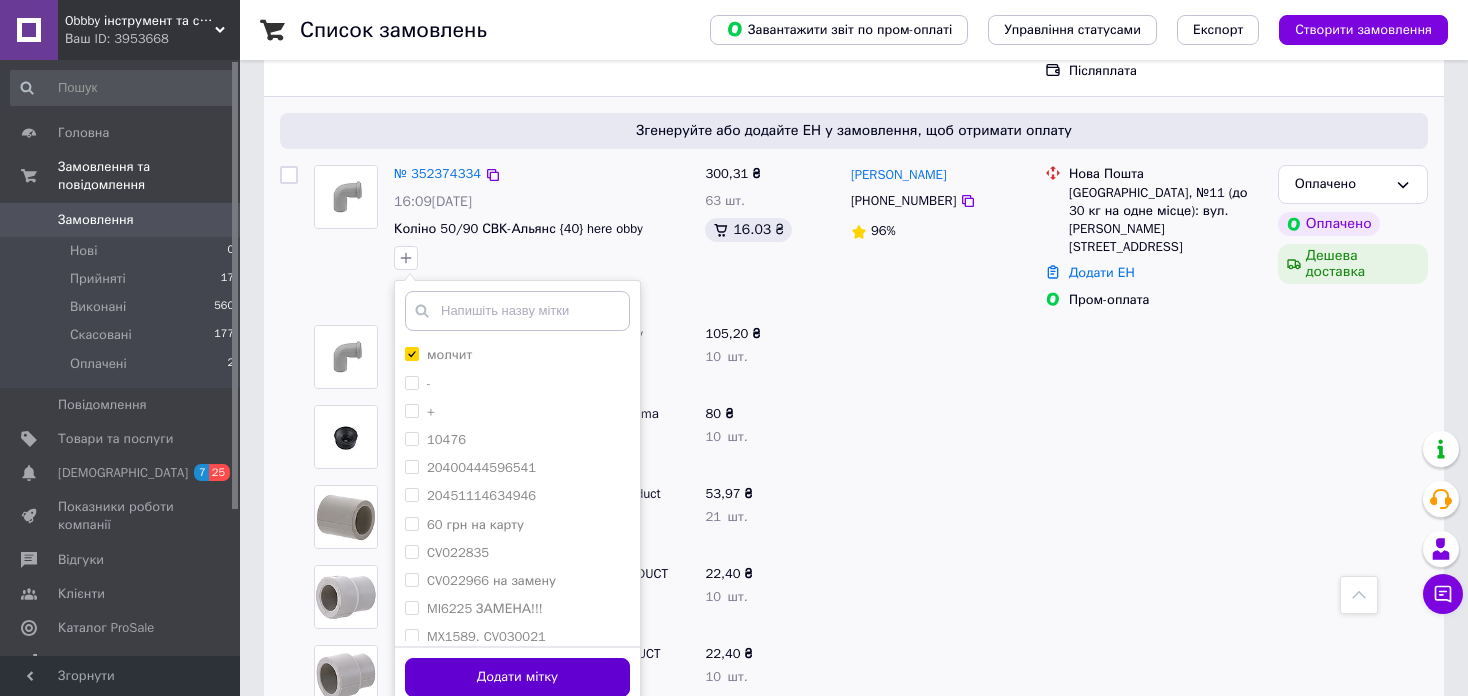 click on "Додати мітку" at bounding box center [517, 677] 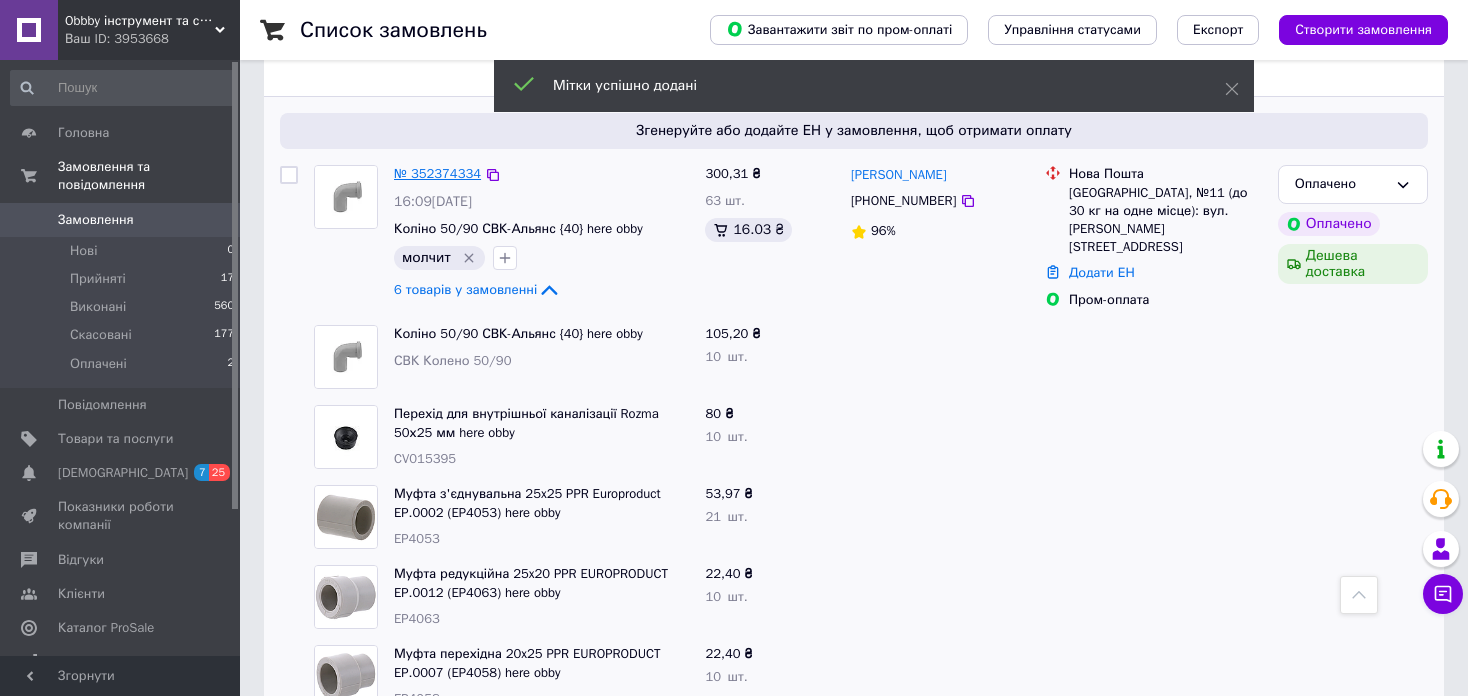 click on "№ 352374334" at bounding box center [437, 173] 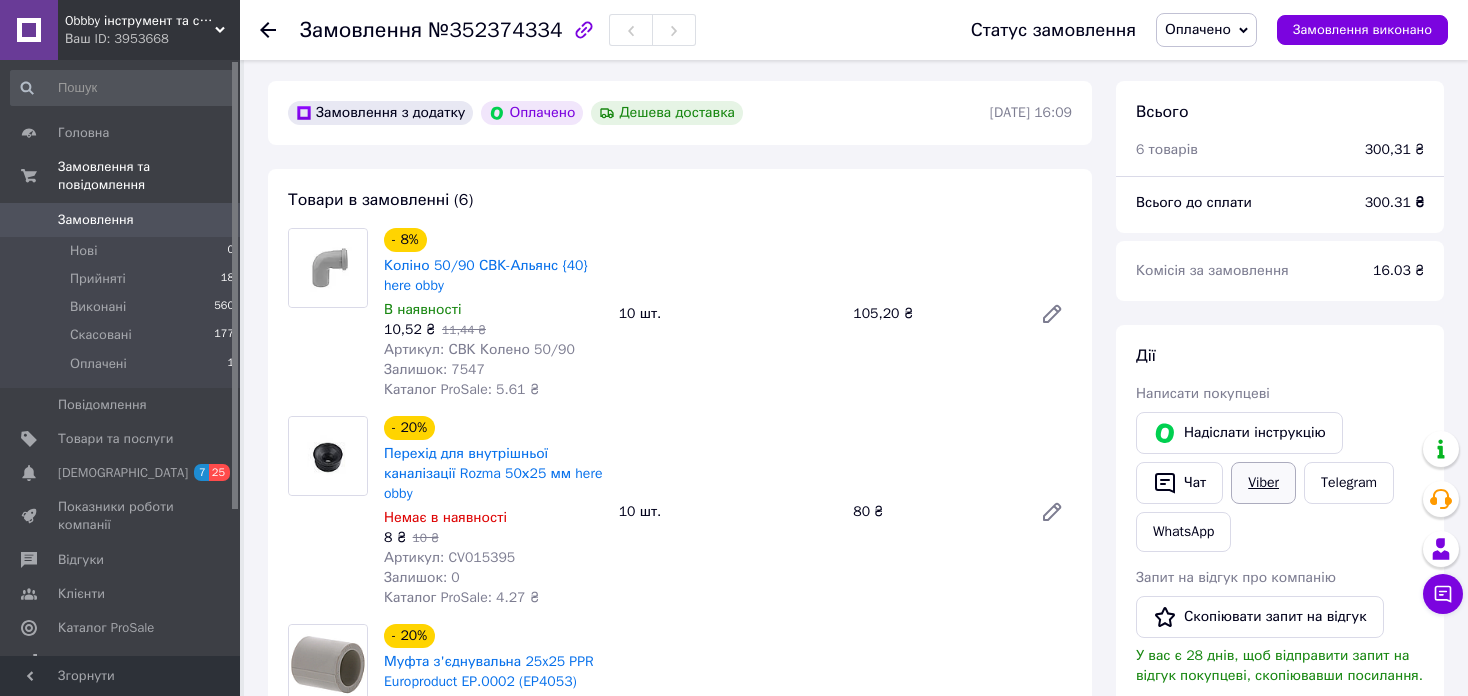 scroll, scrollTop: 600, scrollLeft: 0, axis: vertical 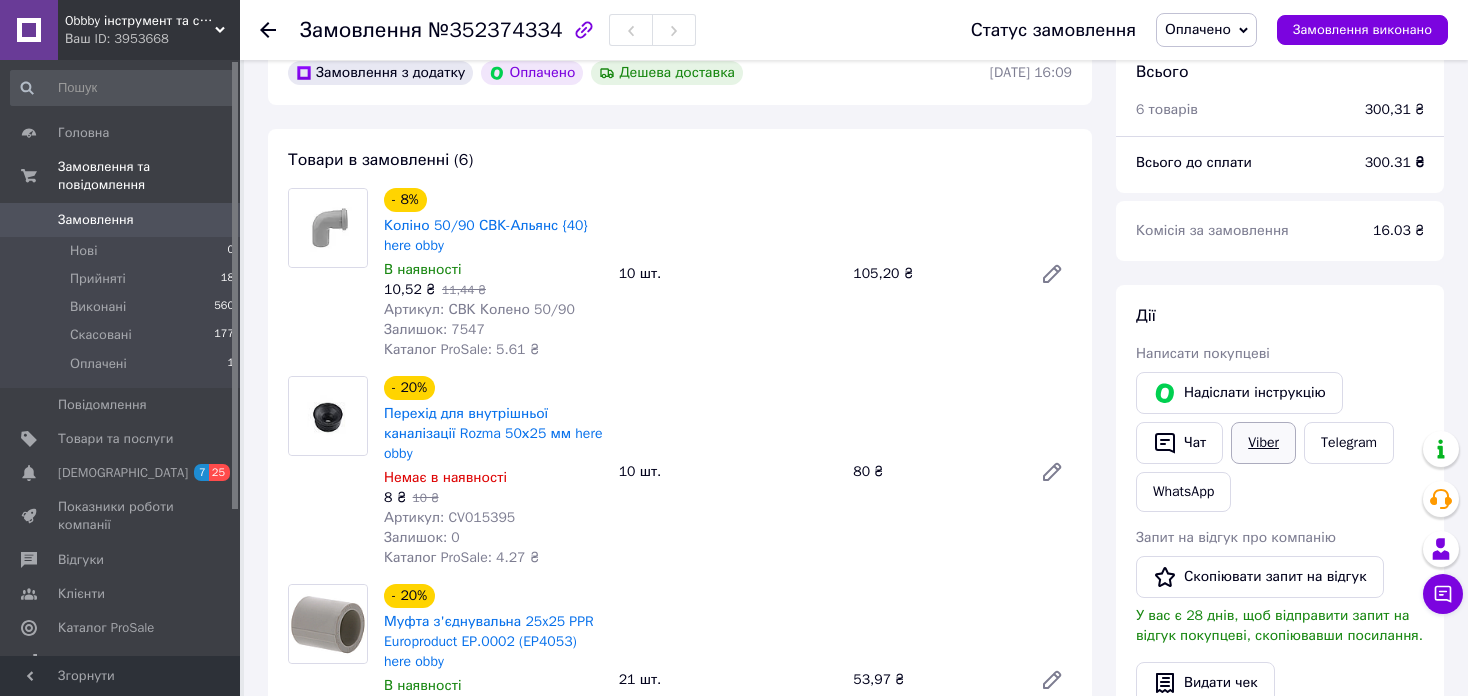 click on "Viber" at bounding box center [1263, 443] 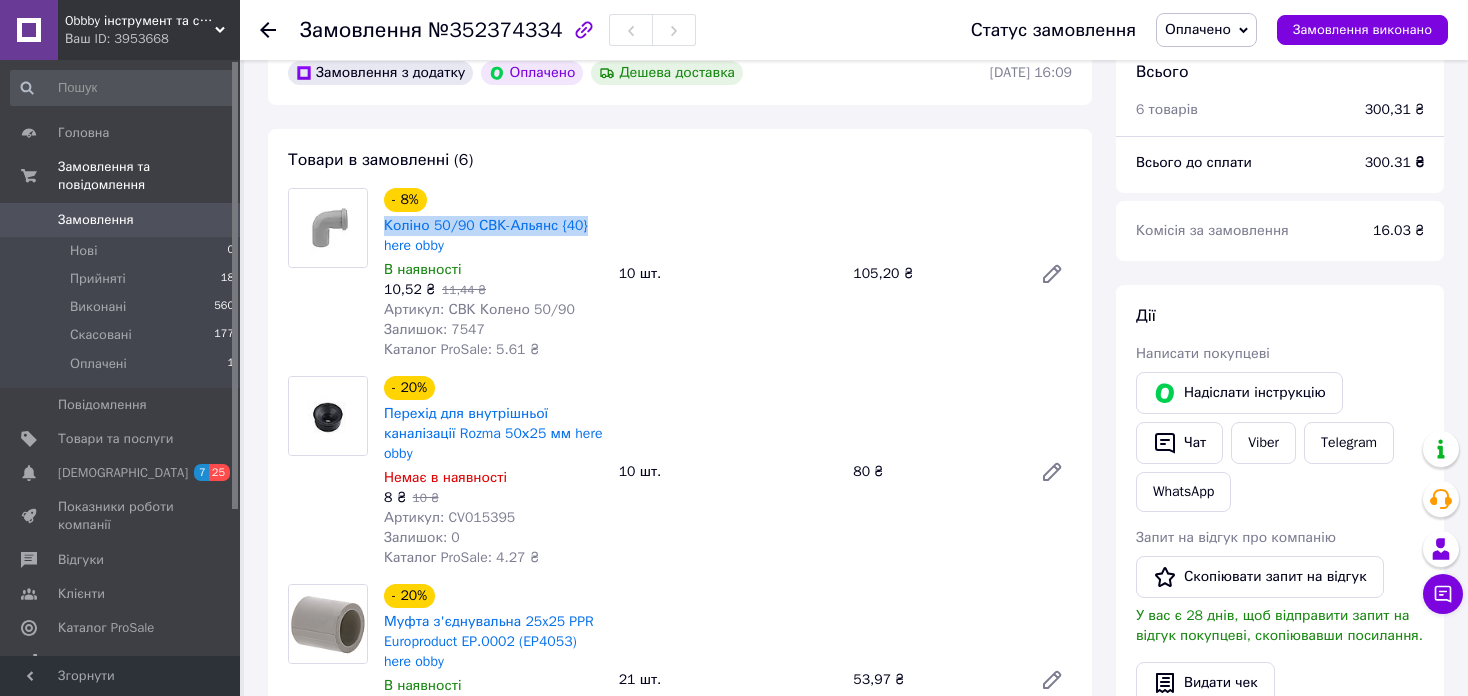 drag, startPoint x: 398, startPoint y: 225, endPoint x: 581, endPoint y: 227, distance: 183.01093 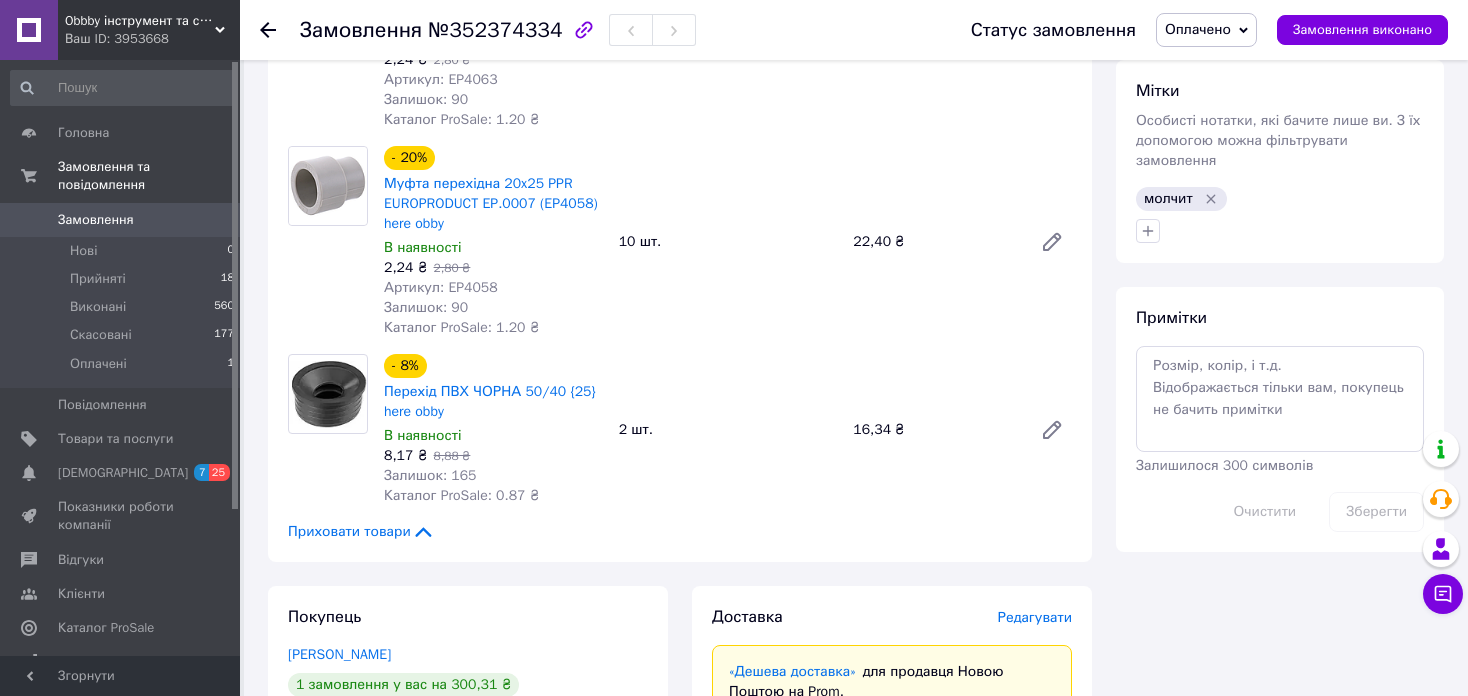 scroll, scrollTop: 1500, scrollLeft: 0, axis: vertical 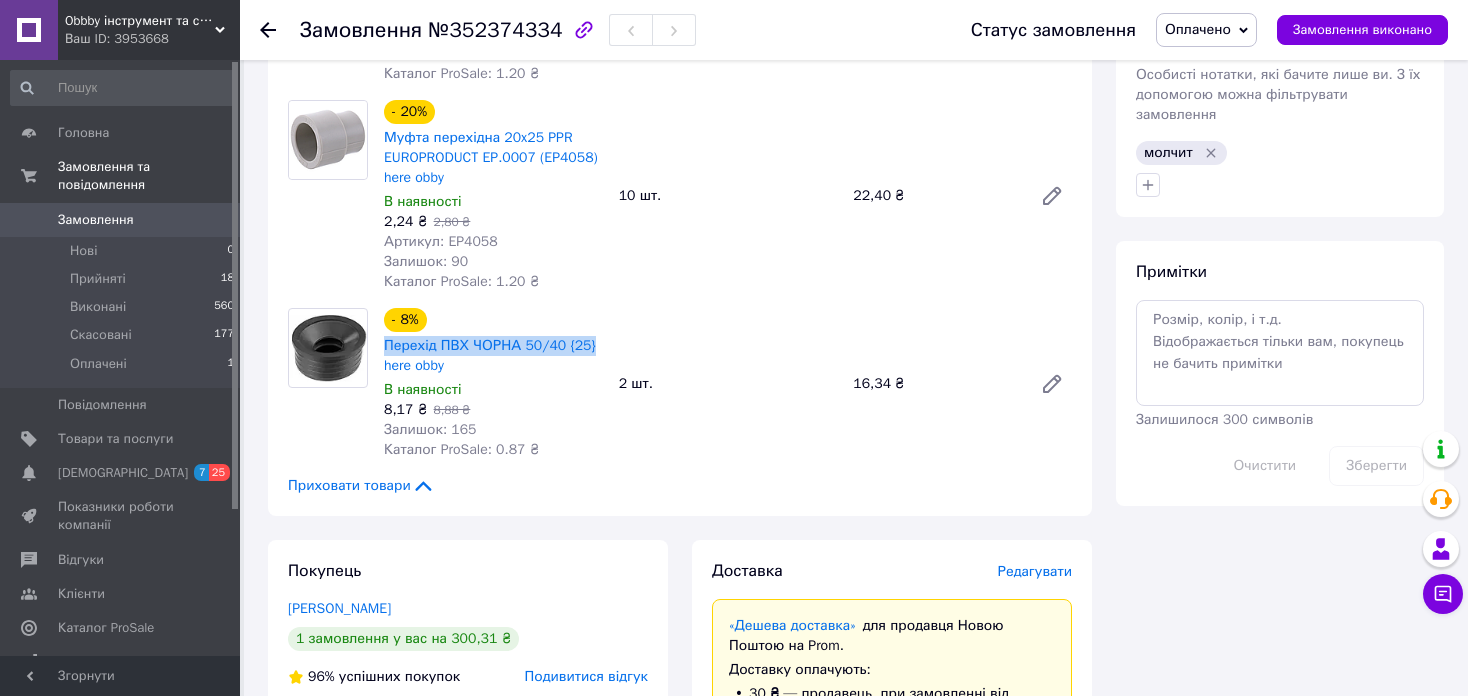 drag, startPoint x: 383, startPoint y: 349, endPoint x: 603, endPoint y: 352, distance: 220.02045 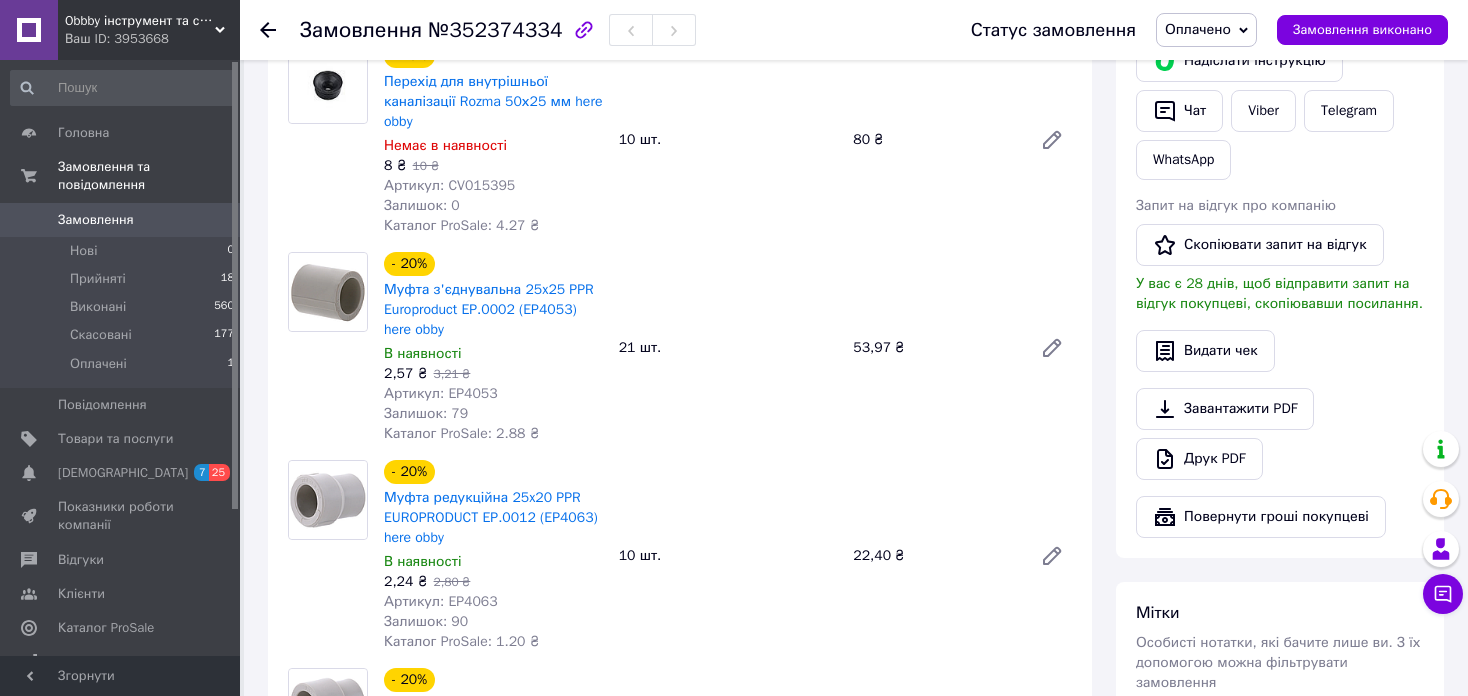 scroll, scrollTop: 600, scrollLeft: 0, axis: vertical 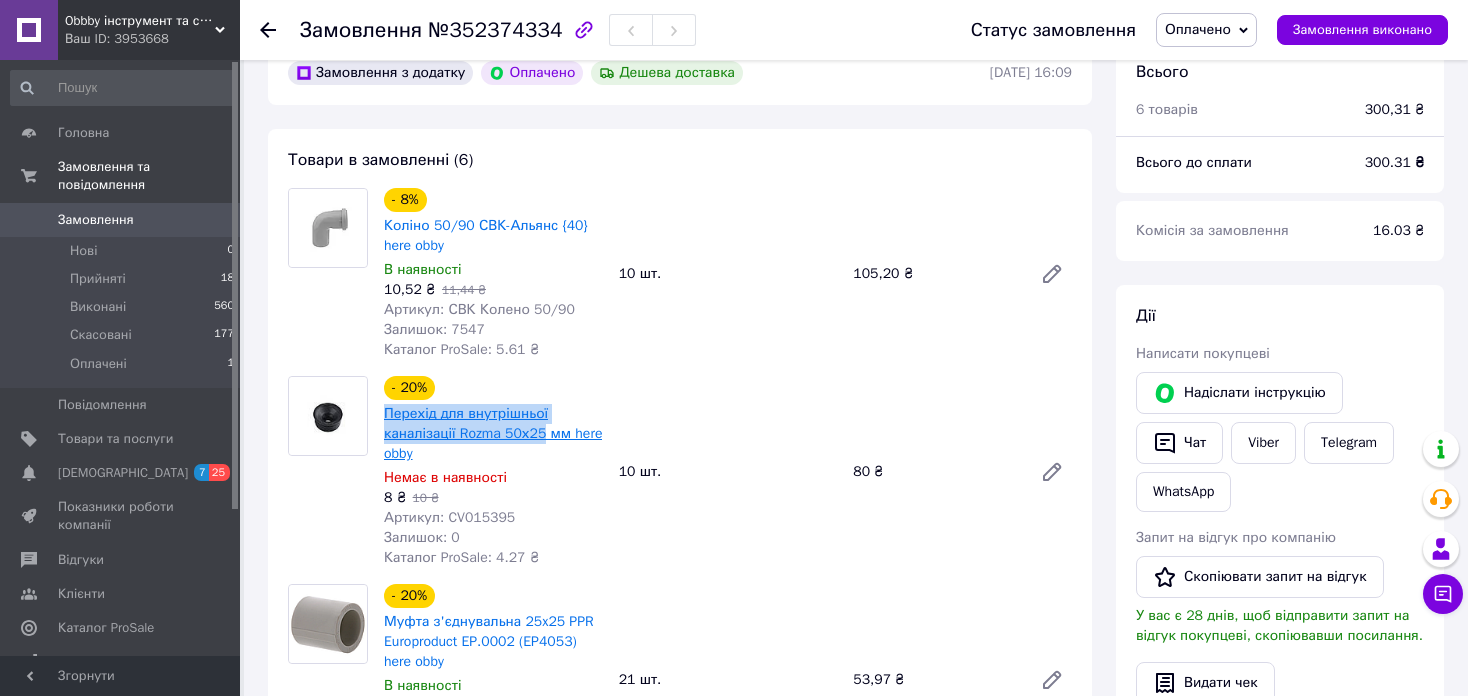 drag, startPoint x: 382, startPoint y: 408, endPoint x: 538, endPoint y: 434, distance: 158.15182 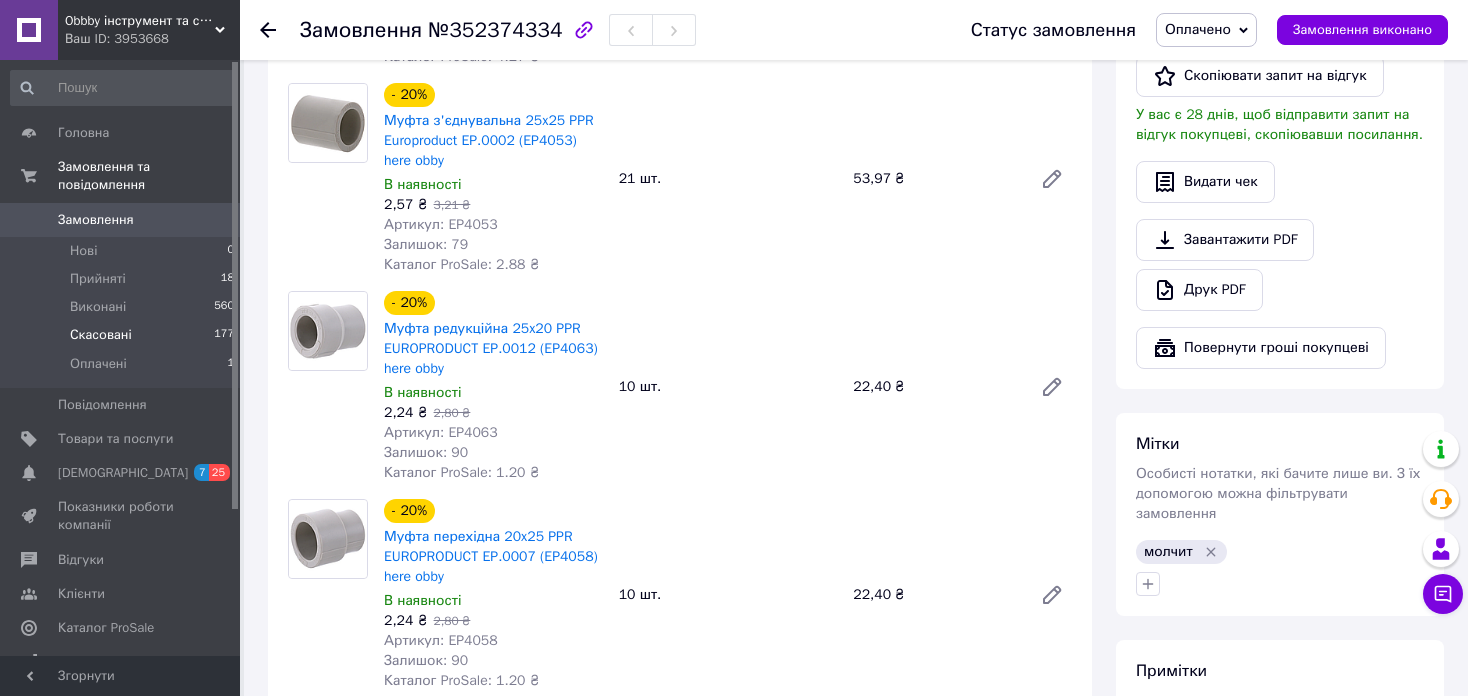 scroll, scrollTop: 1100, scrollLeft: 0, axis: vertical 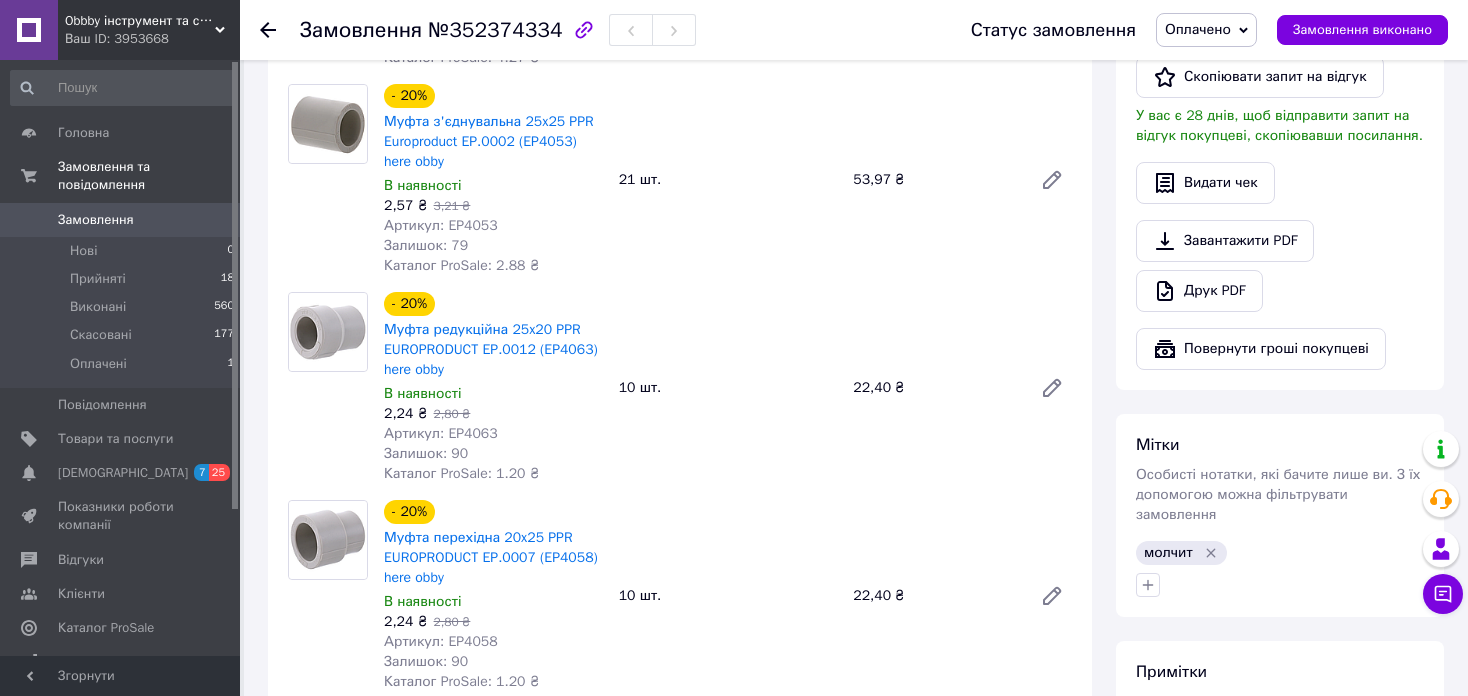 click on "Замовлення 0" at bounding box center (123, 220) 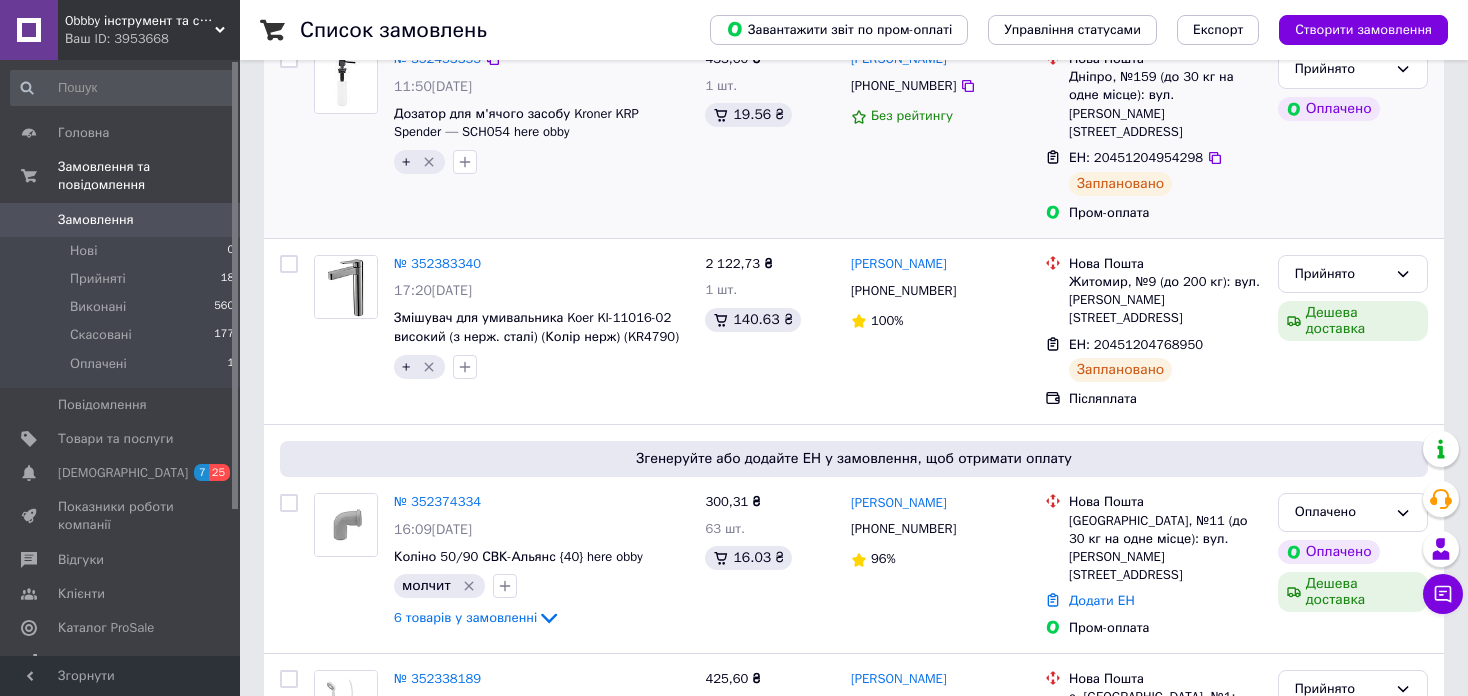 scroll, scrollTop: 500, scrollLeft: 0, axis: vertical 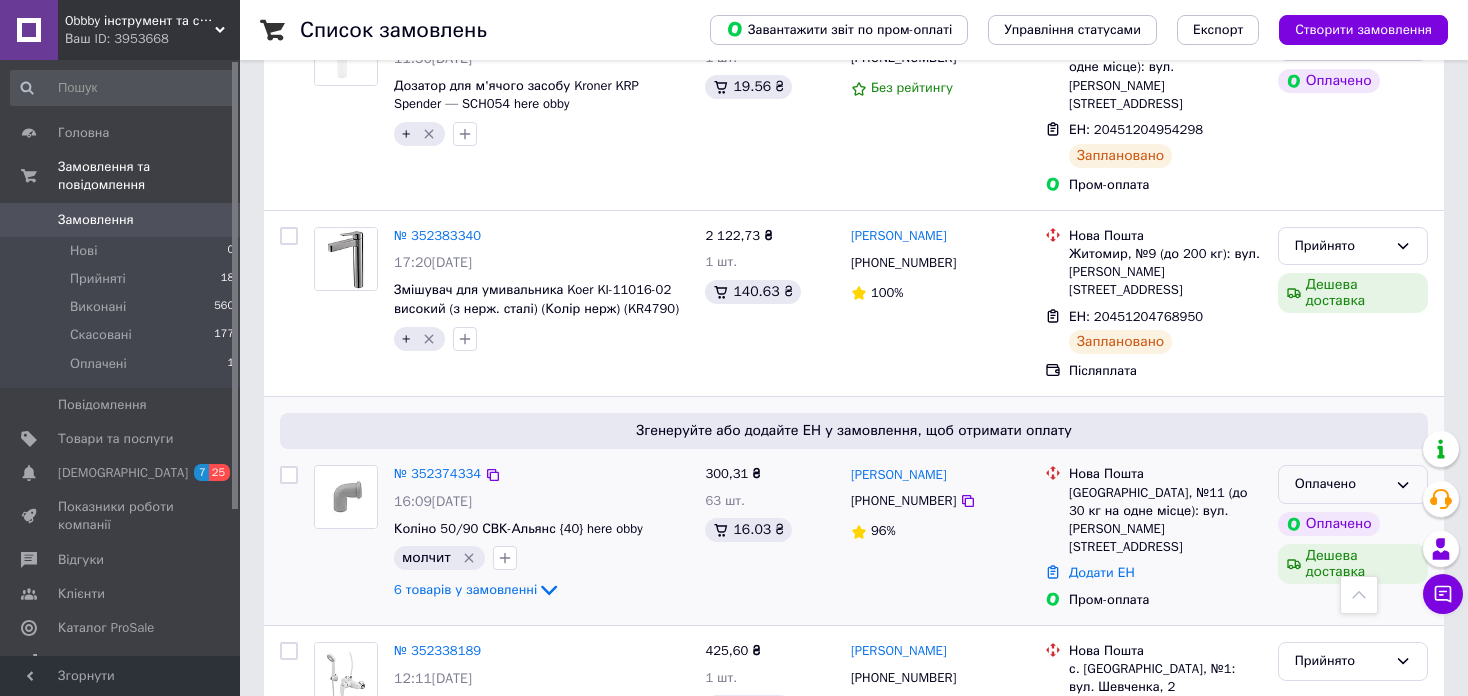 click 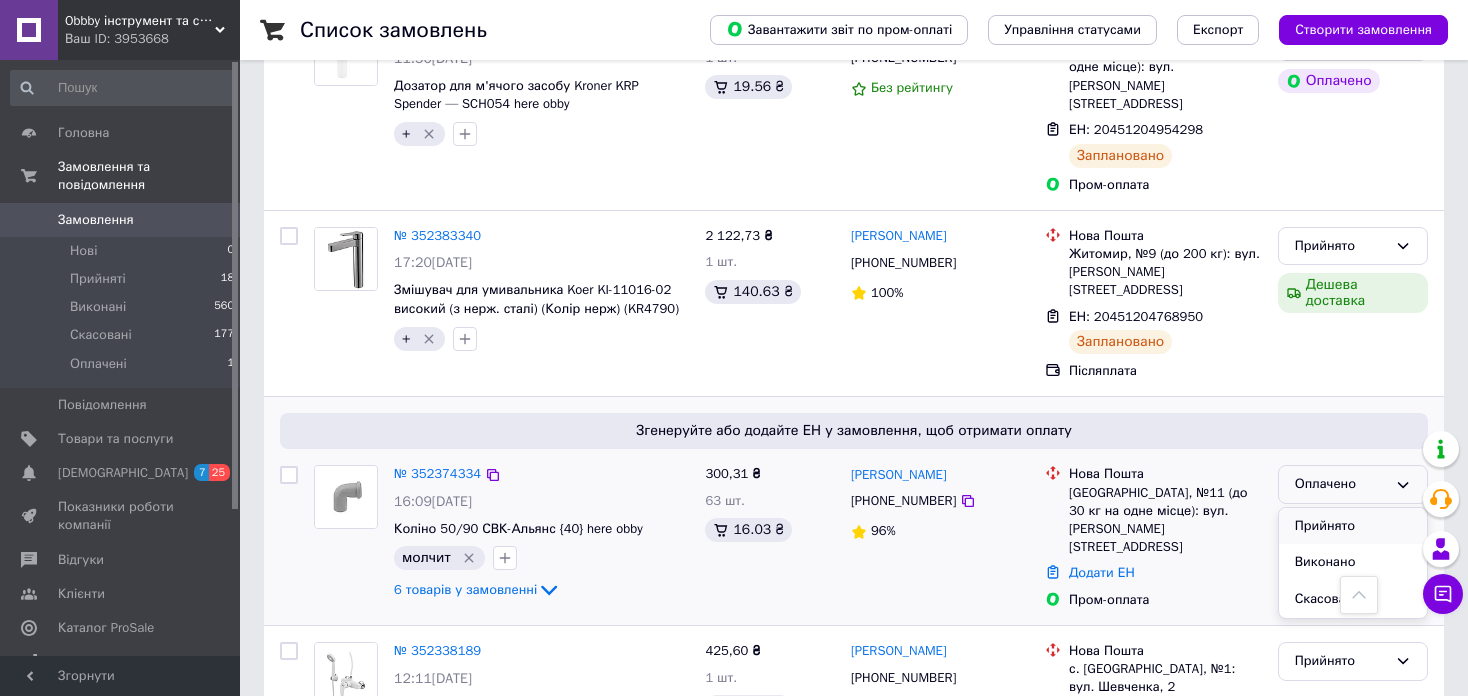 click on "Прийнято" at bounding box center (1353, 526) 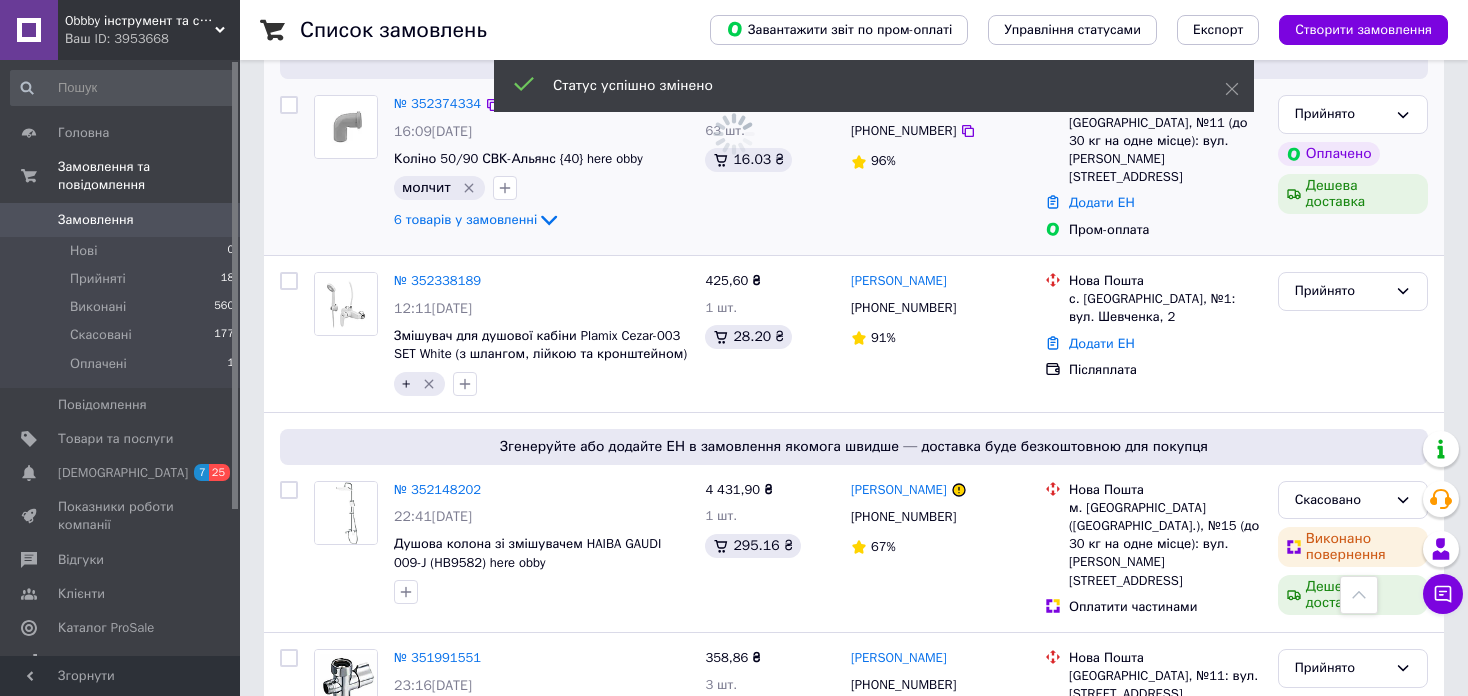 scroll, scrollTop: 900, scrollLeft: 0, axis: vertical 